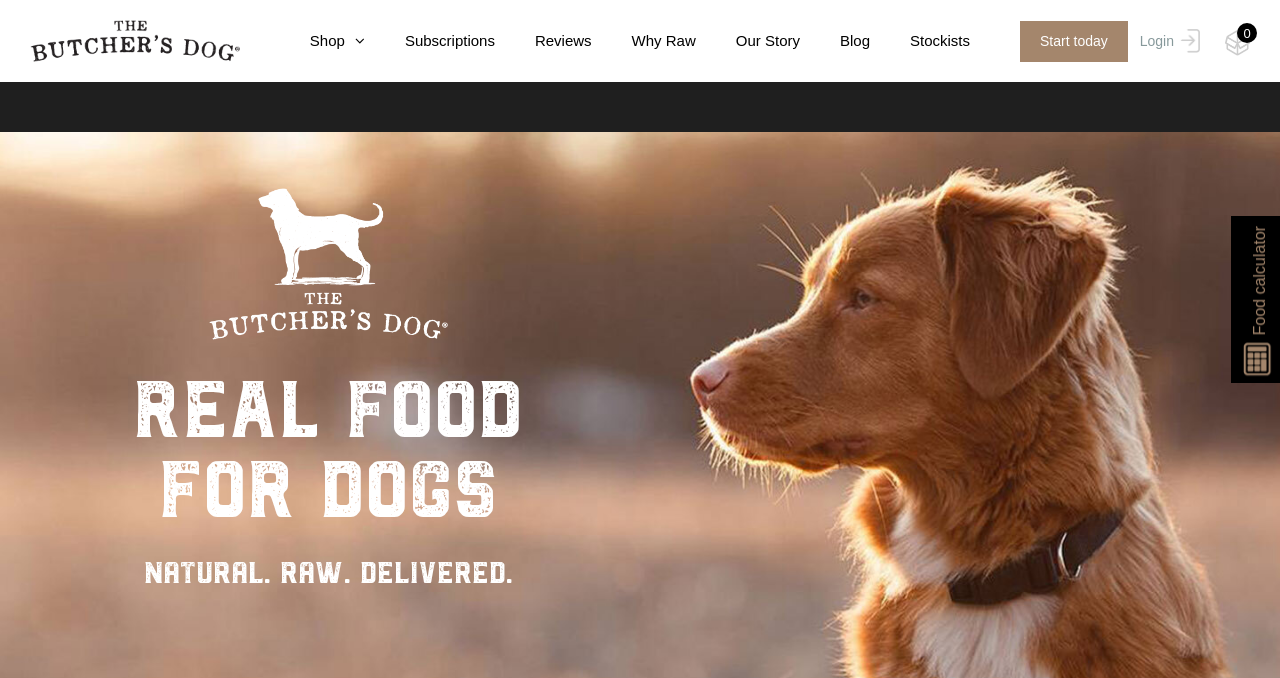 scroll, scrollTop: 2389, scrollLeft: 0, axis: vertical 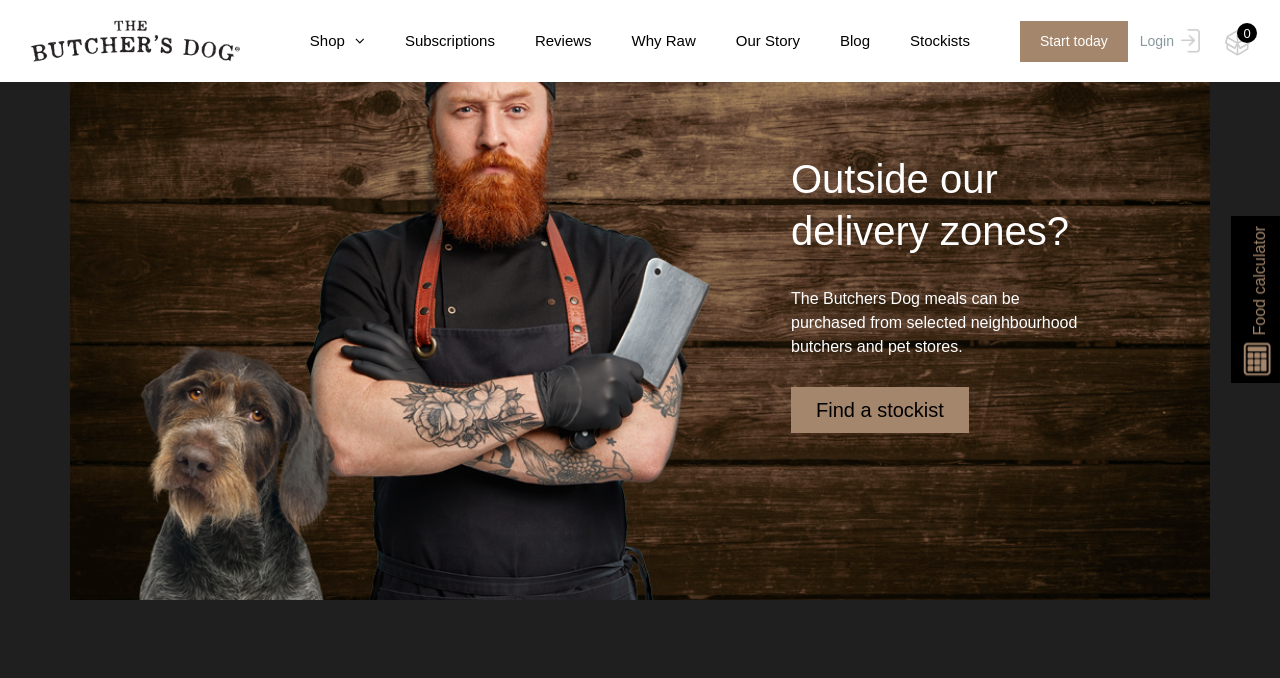 click on "Find a stockist" at bounding box center (880, 410) 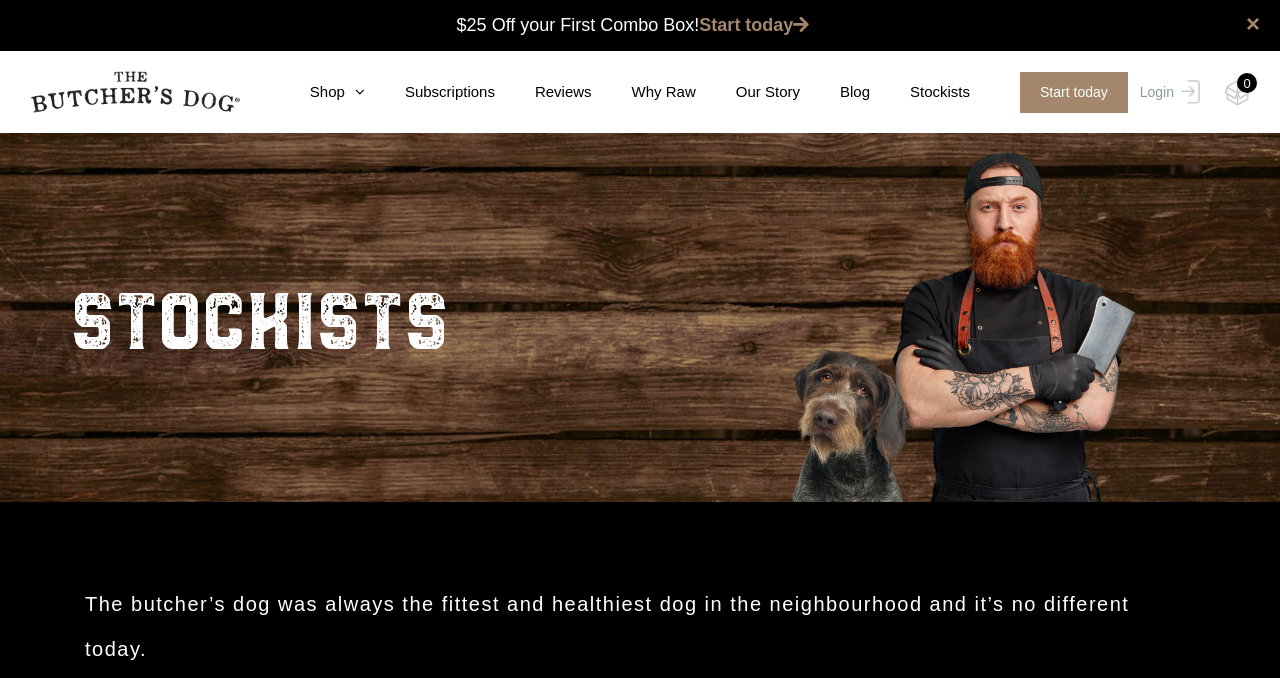 scroll, scrollTop: 376, scrollLeft: 0, axis: vertical 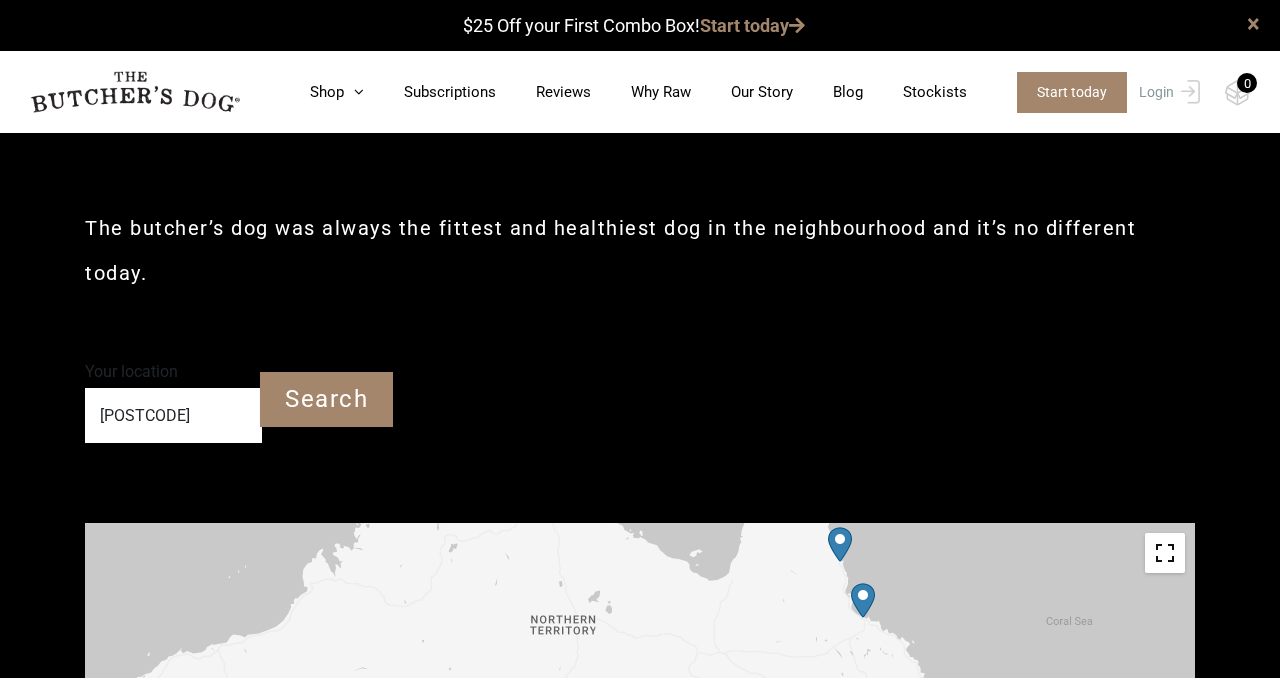 drag, startPoint x: 1014, startPoint y: 610, endPoint x: 827, endPoint y: 523, distance: 206.24742 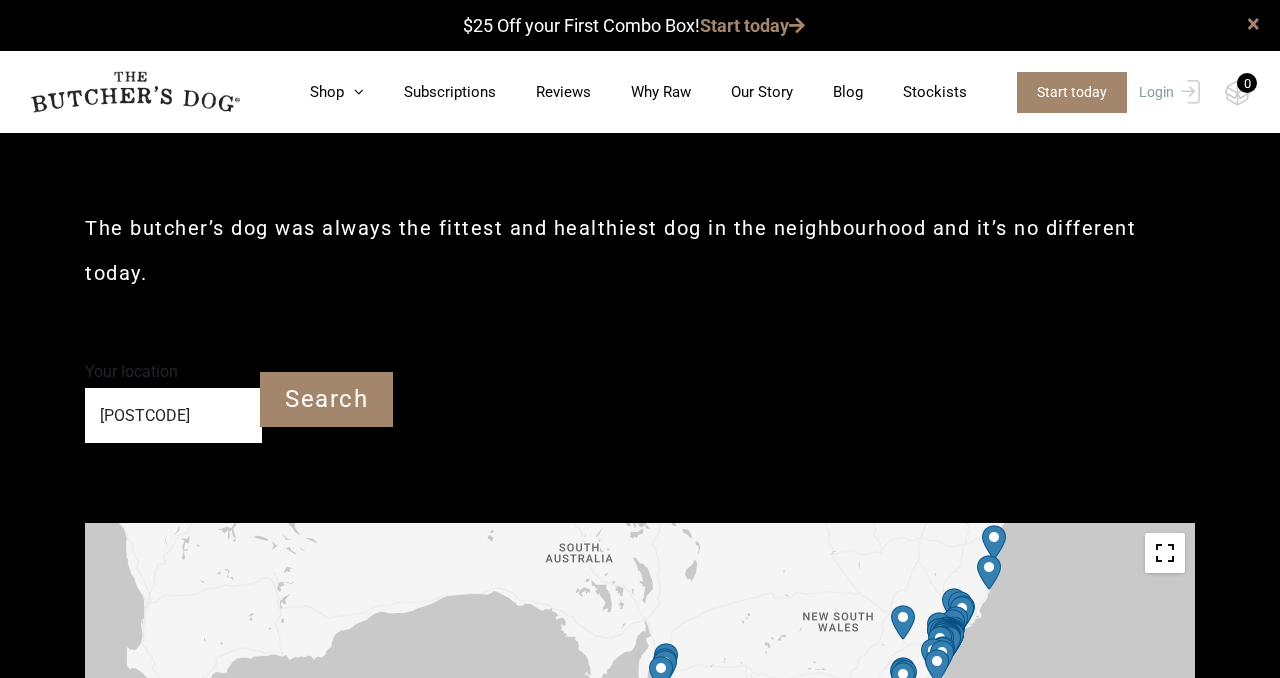 drag, startPoint x: 771, startPoint y: 658, endPoint x: 754, endPoint y: 321, distance: 337.4285 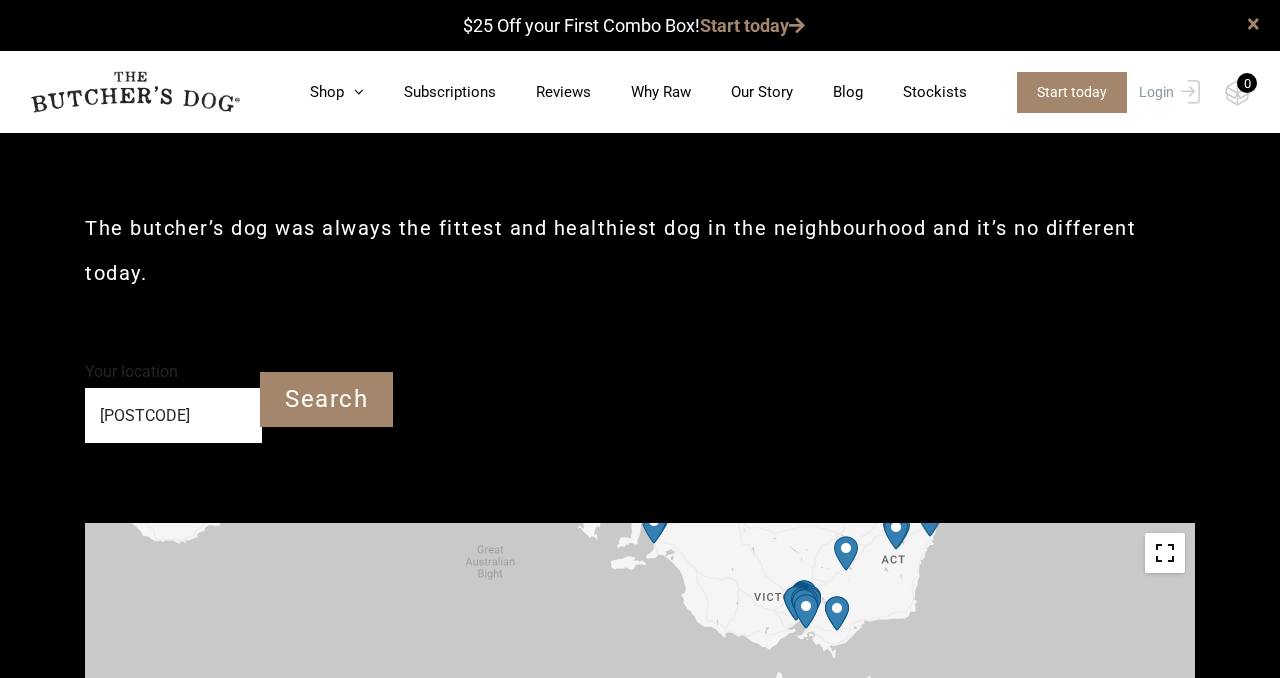 drag, startPoint x: 749, startPoint y: 634, endPoint x: 742, endPoint y: 485, distance: 149.16434 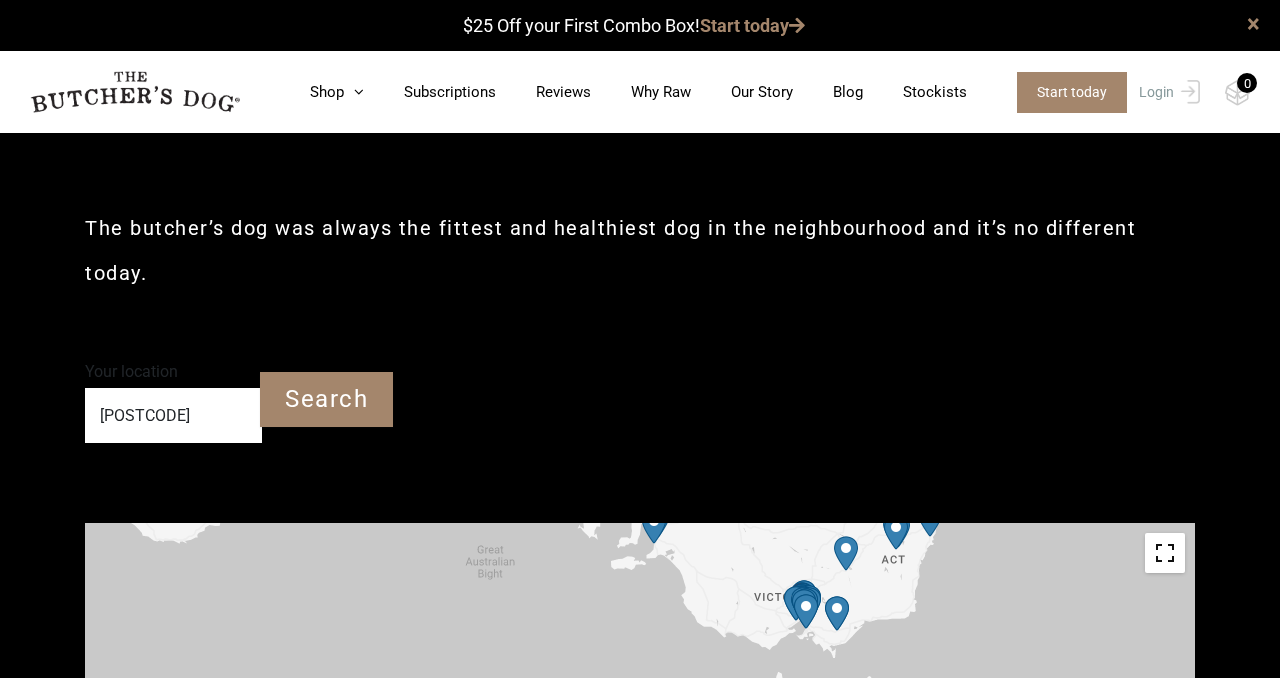 click at bounding box center [796, 603] 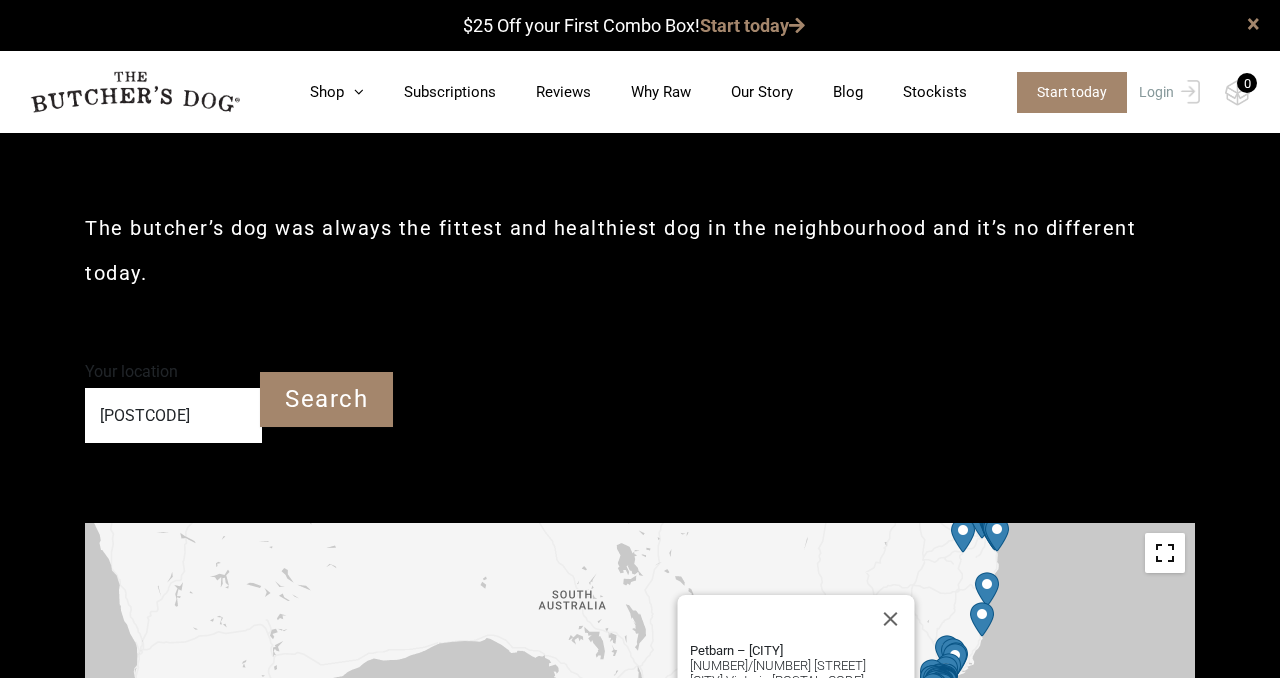 drag, startPoint x: 865, startPoint y: 606, endPoint x: 738, endPoint y: 575, distance: 130.72873 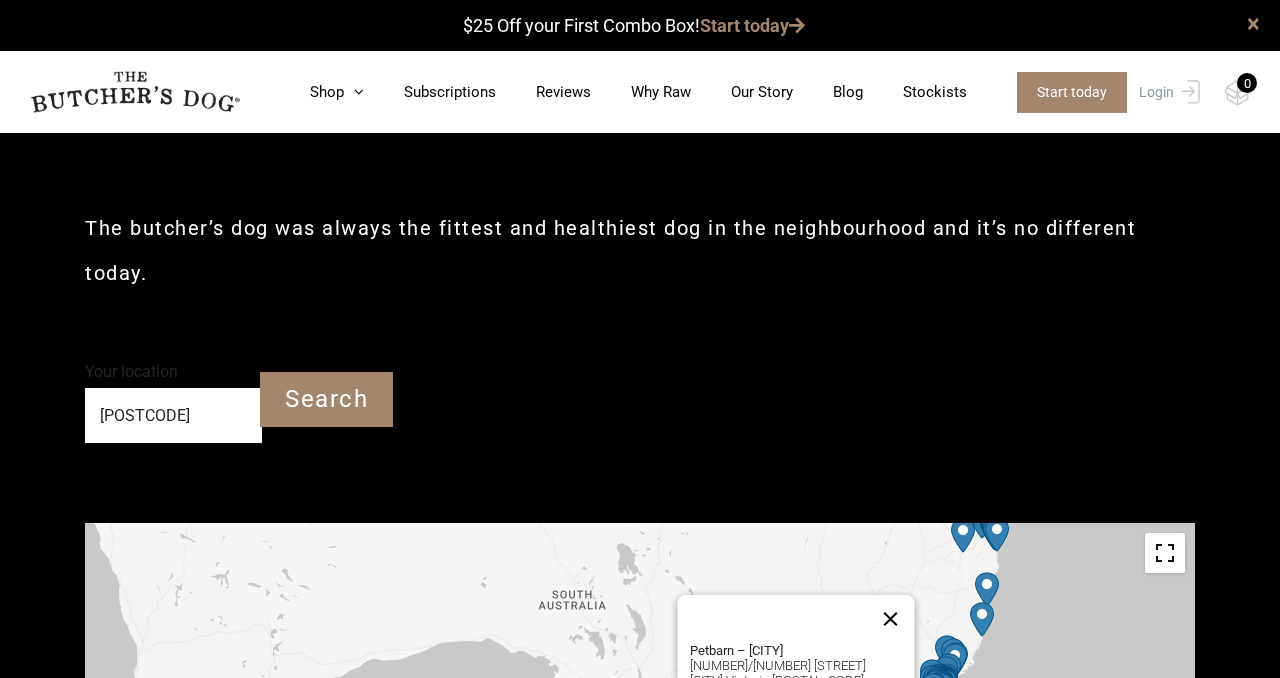 click at bounding box center [891, 619] 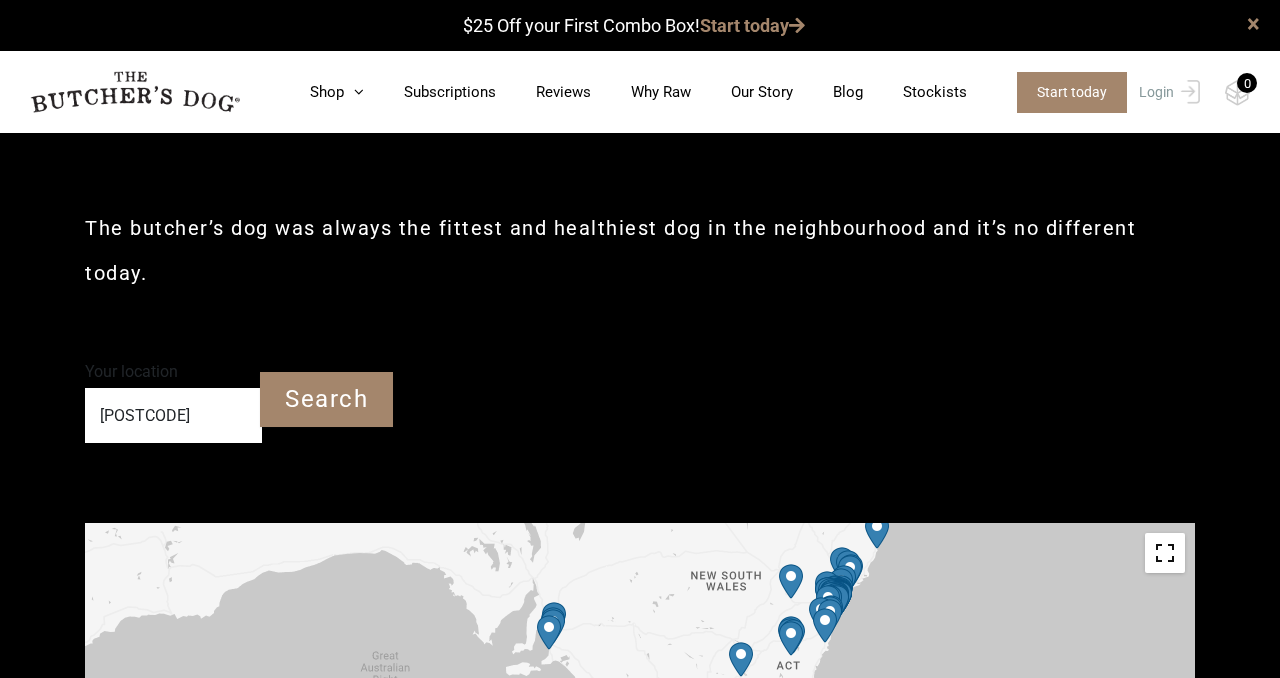 drag, startPoint x: 827, startPoint y: 641, endPoint x: 719, endPoint y: 550, distance: 141.22676 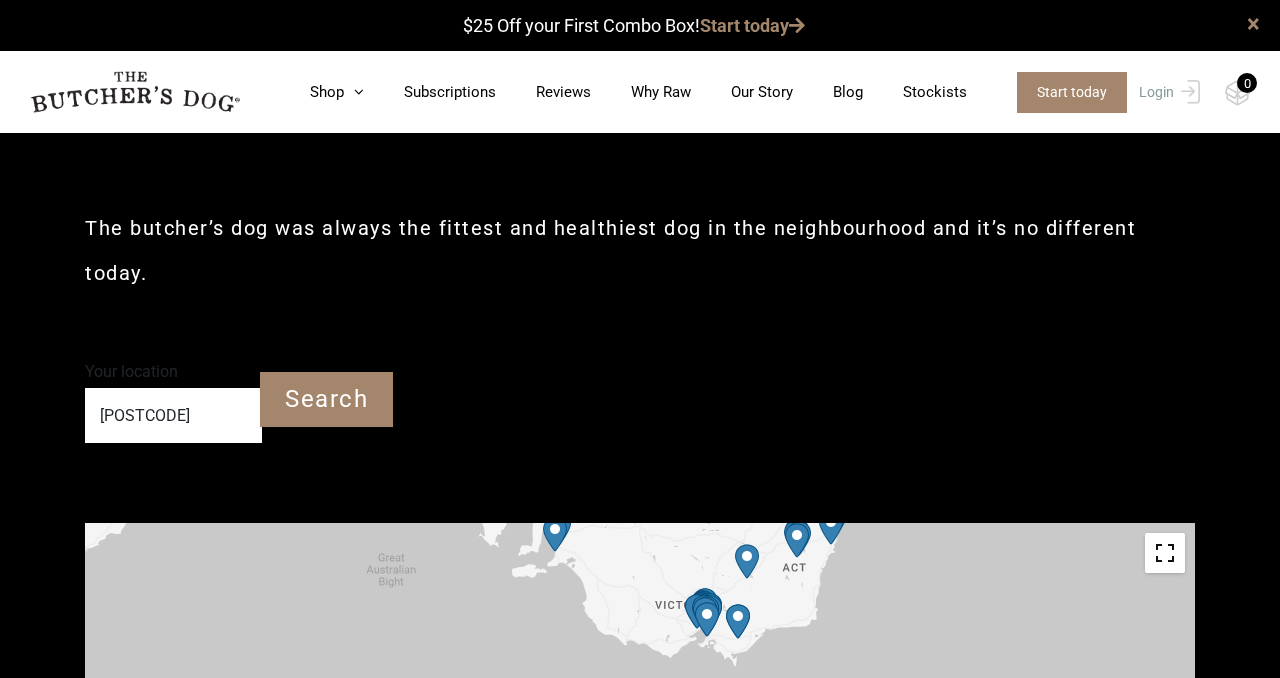 drag, startPoint x: 661, startPoint y: 653, endPoint x: 667, endPoint y: 551, distance: 102.176315 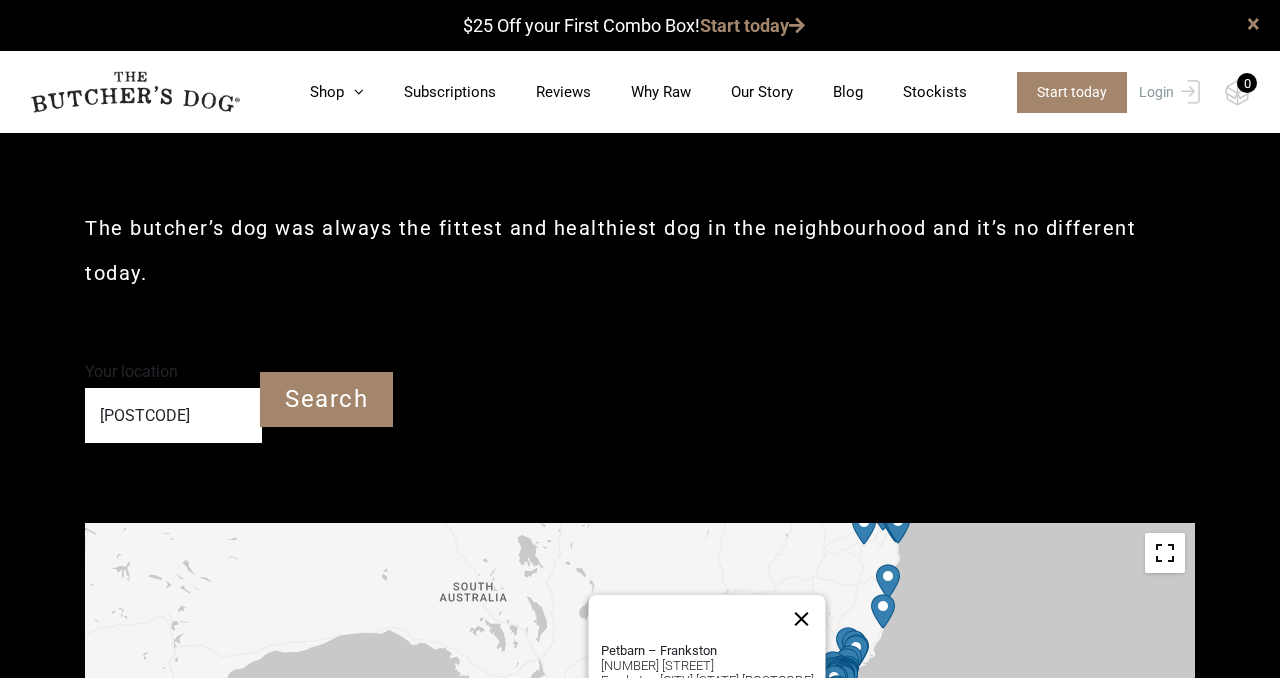 click at bounding box center (802, 619) 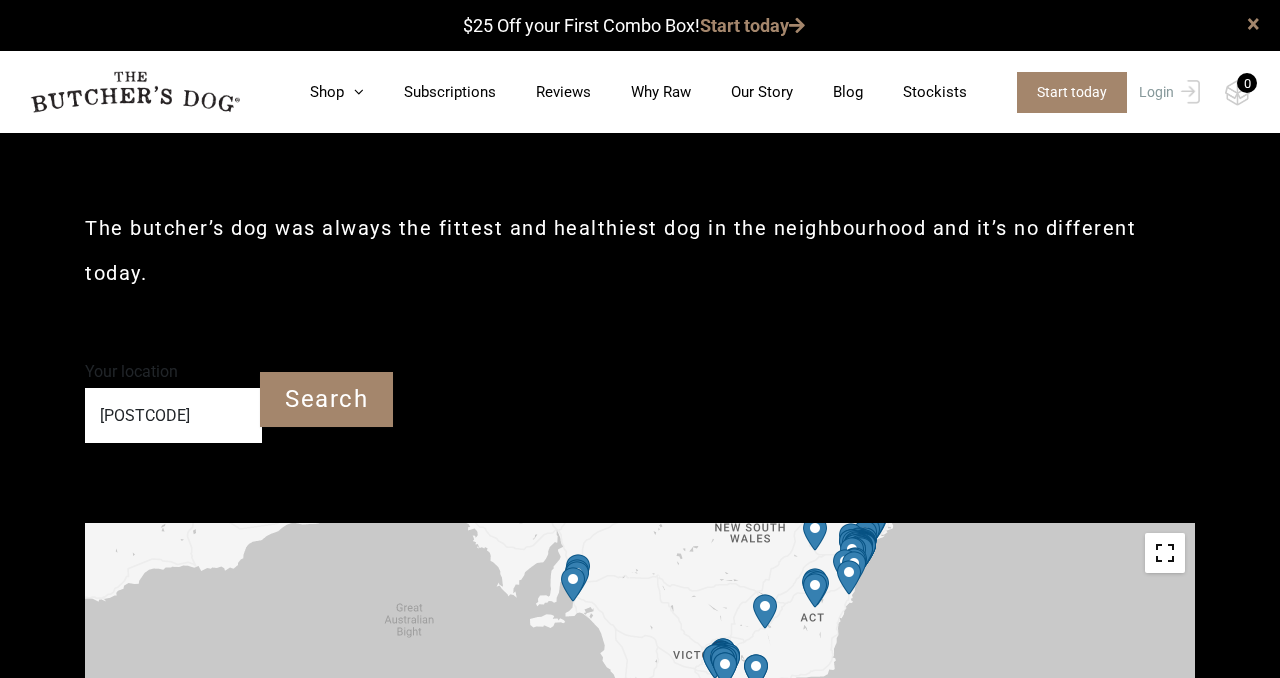 drag, startPoint x: 675, startPoint y: 656, endPoint x: 693, endPoint y: 526, distance: 131.24023 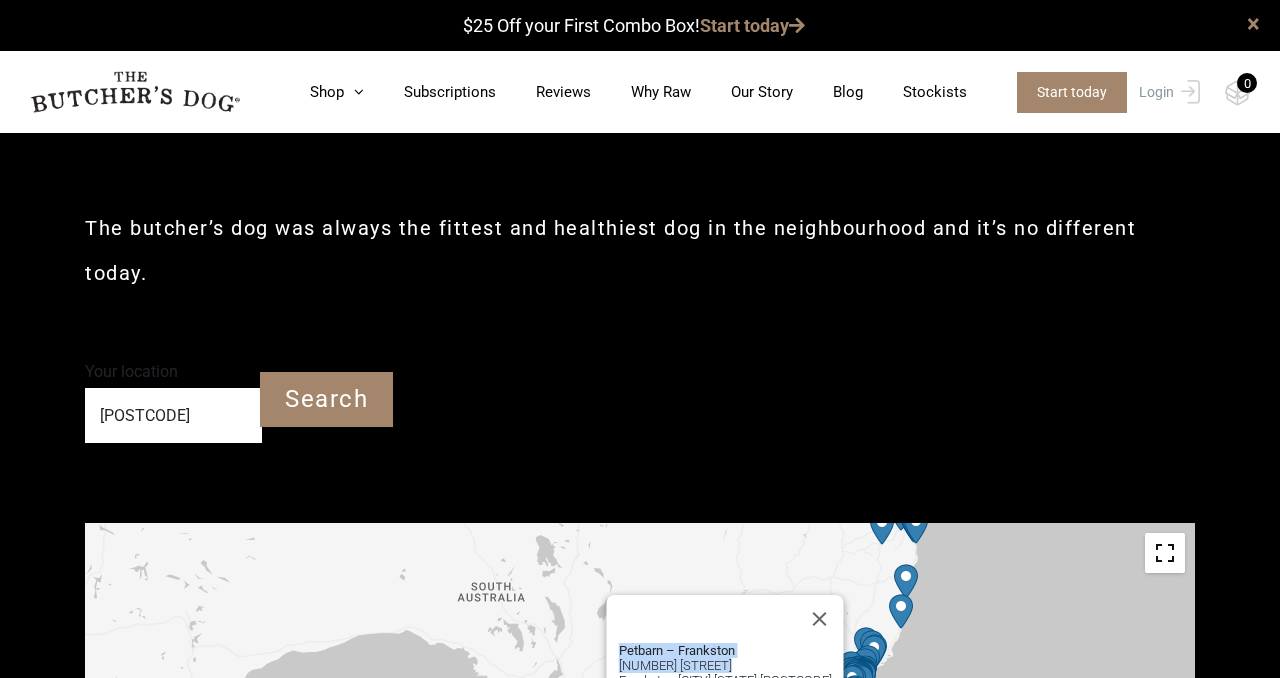 drag, startPoint x: 734, startPoint y: 644, endPoint x: 733, endPoint y: 584, distance: 60.00833 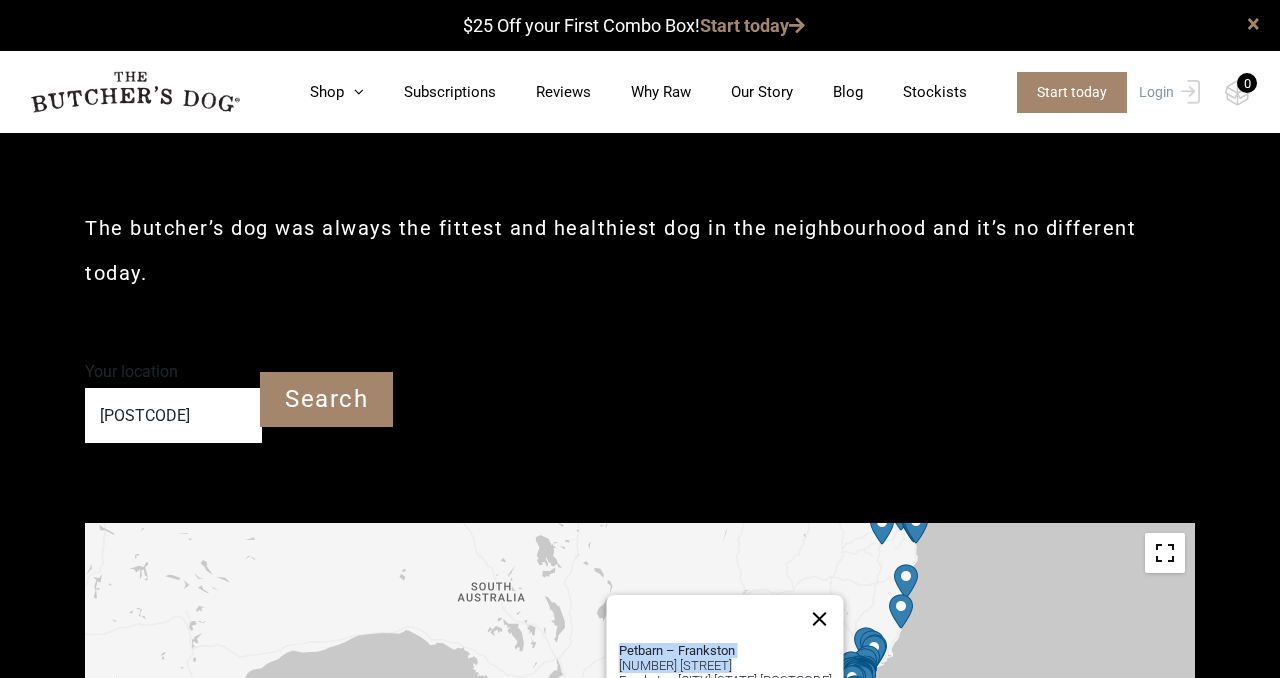 click at bounding box center (820, 619) 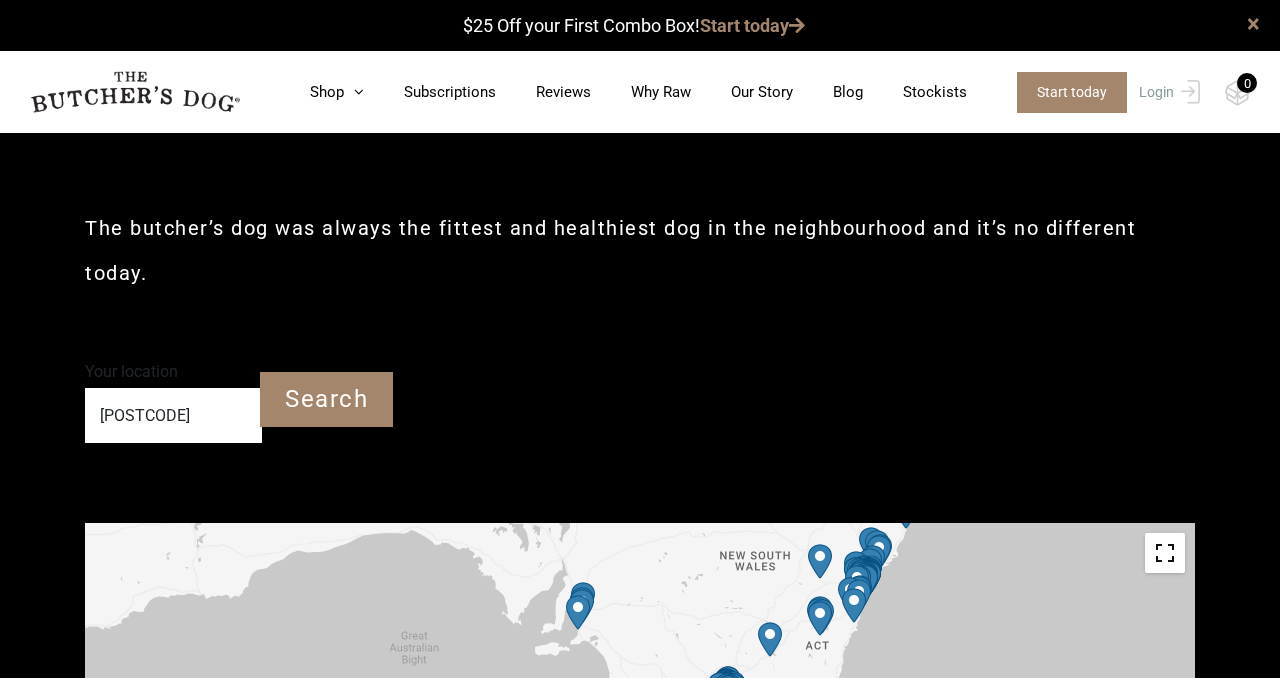 drag, startPoint x: 776, startPoint y: 593, endPoint x: 781, endPoint y: 490, distance: 103.121284 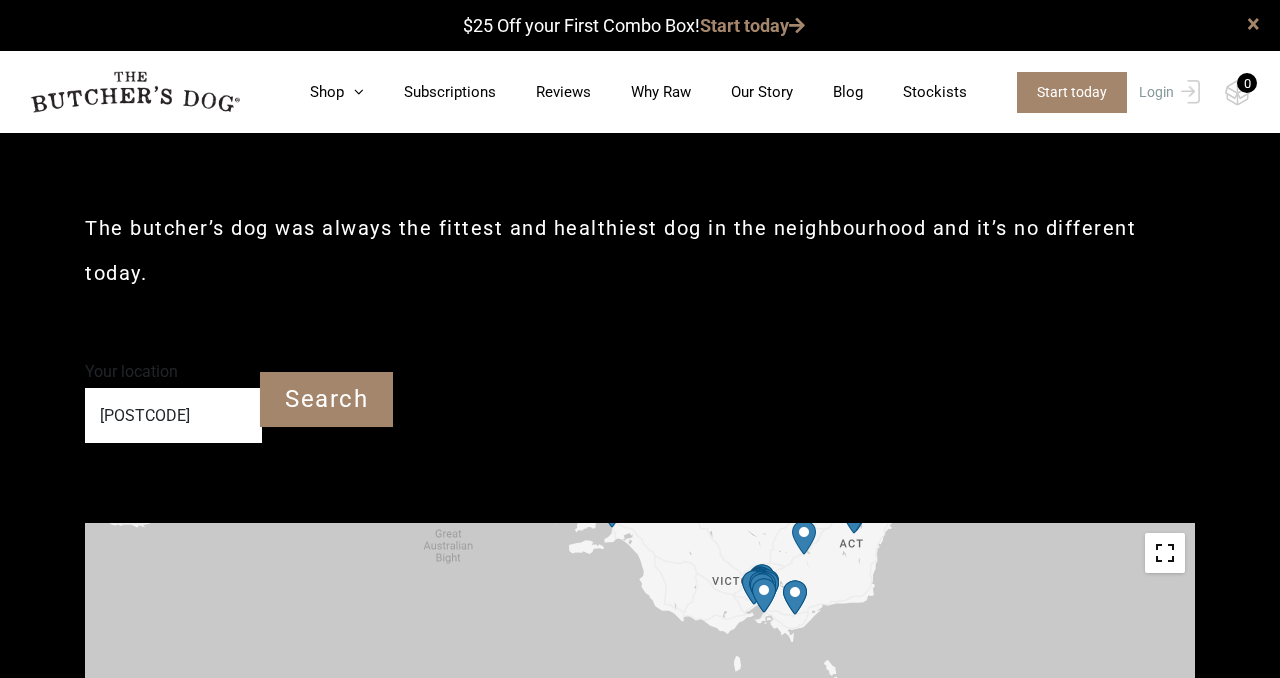 drag, startPoint x: 694, startPoint y: 600, endPoint x: 730, endPoint y: 487, distance: 118.595955 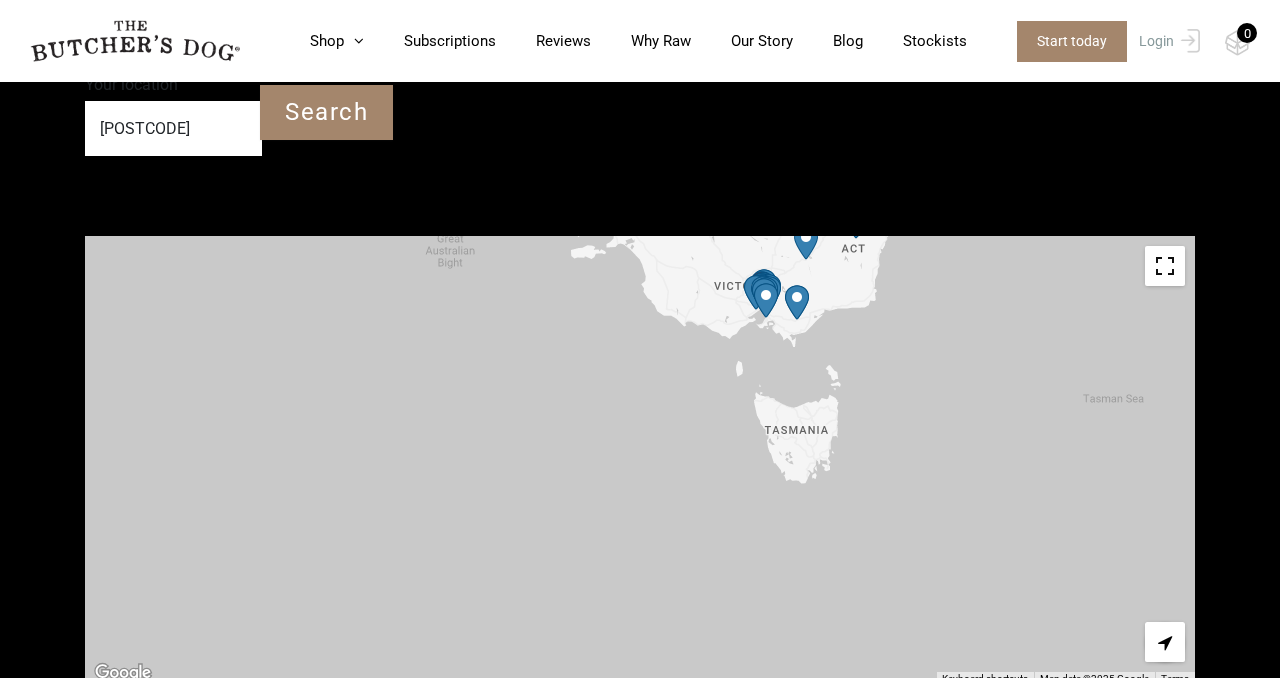 scroll, scrollTop: 620, scrollLeft: 0, axis: vertical 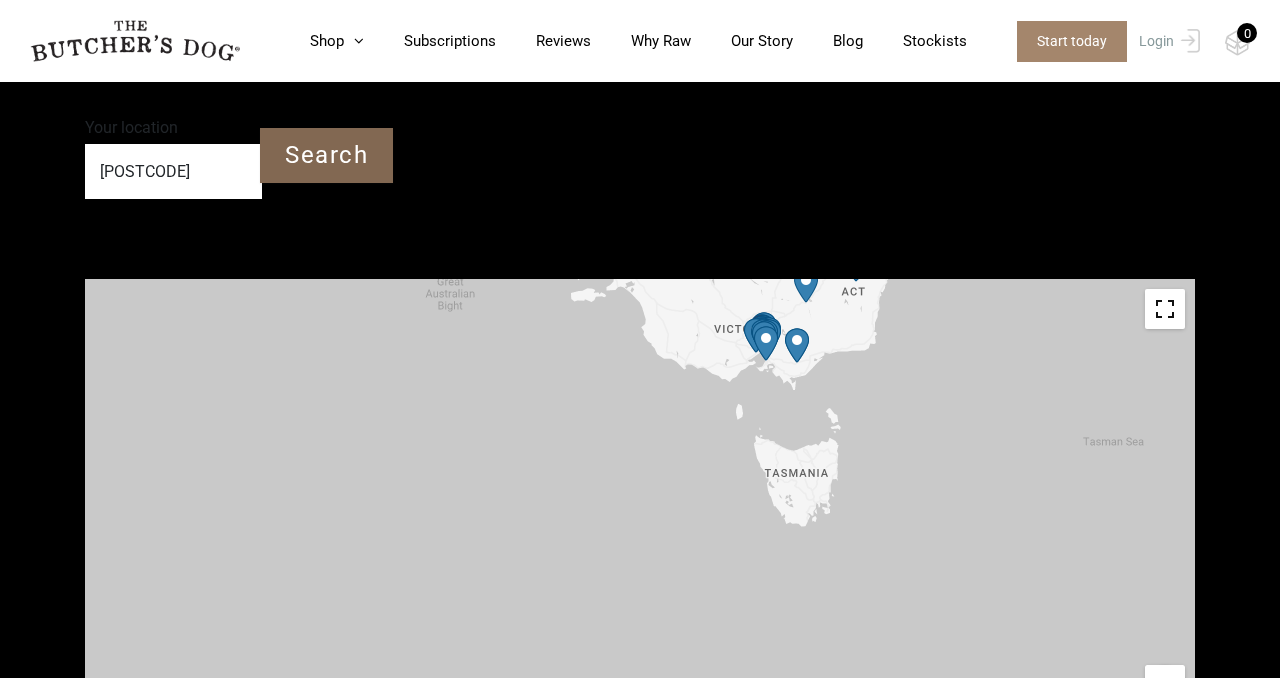 click on "Search" at bounding box center (326, 155) 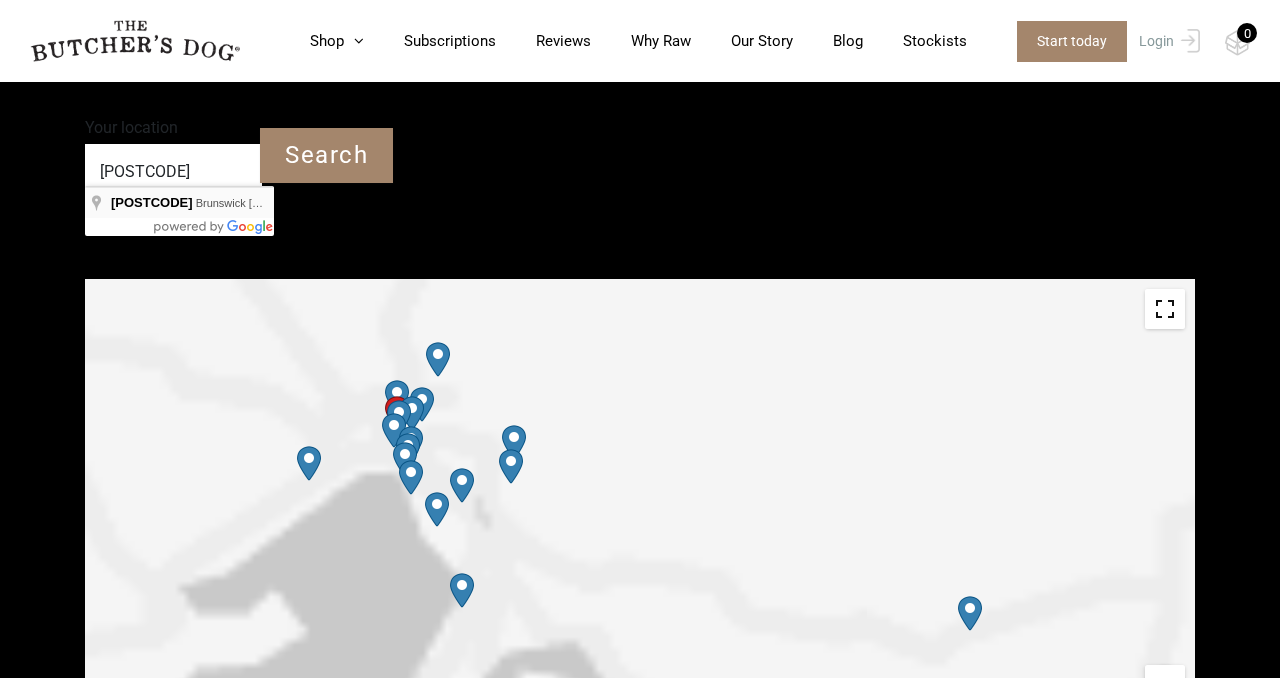type on "Brunswick VIC 3056" 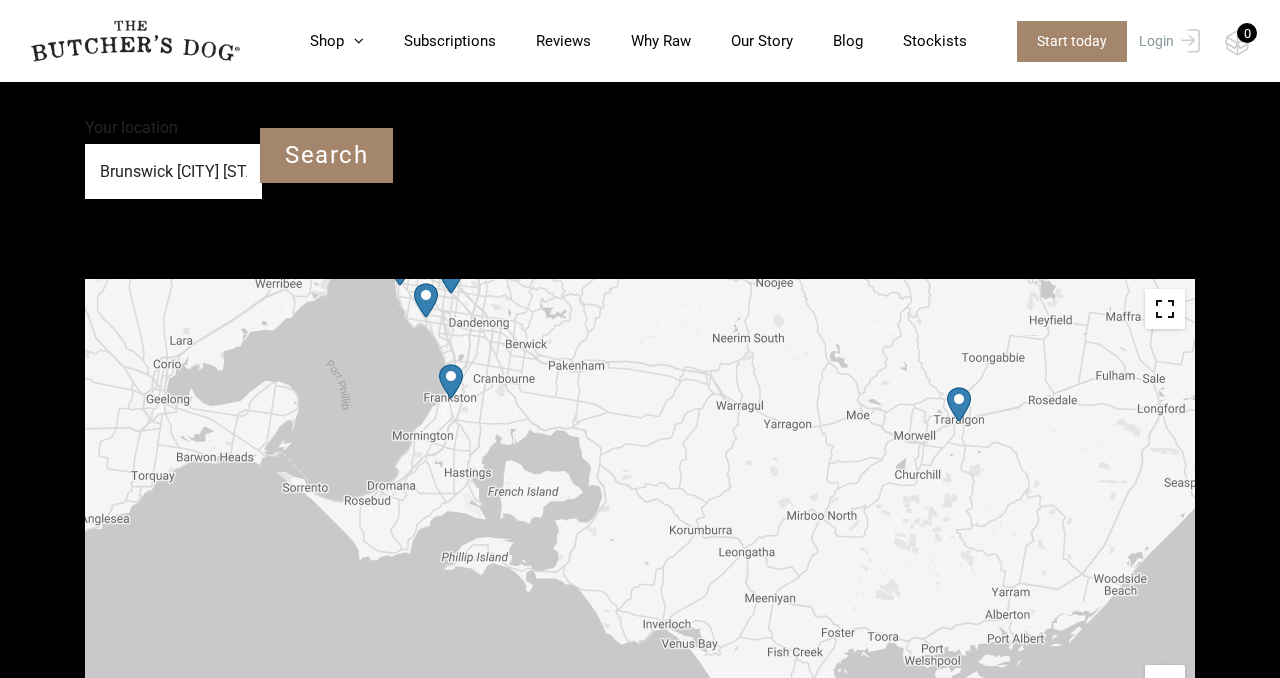drag, startPoint x: 295, startPoint y: 508, endPoint x: 284, endPoint y: 297, distance: 211.28653 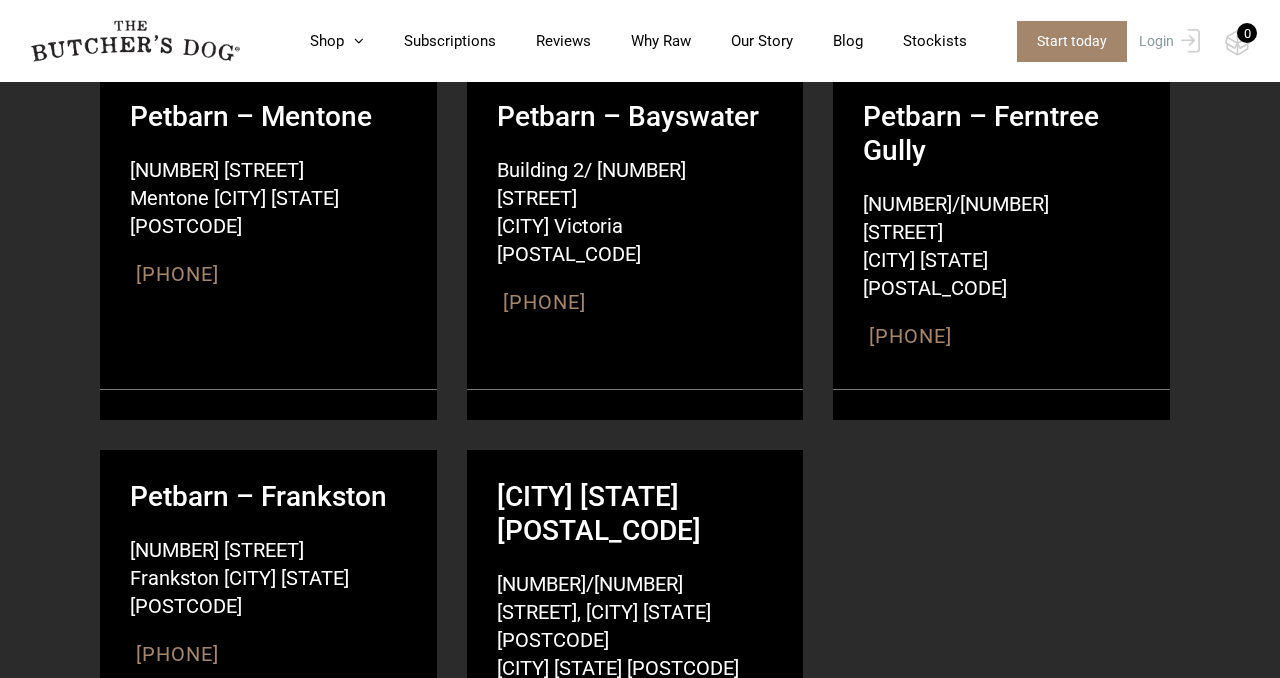 scroll, scrollTop: 2969, scrollLeft: 0, axis: vertical 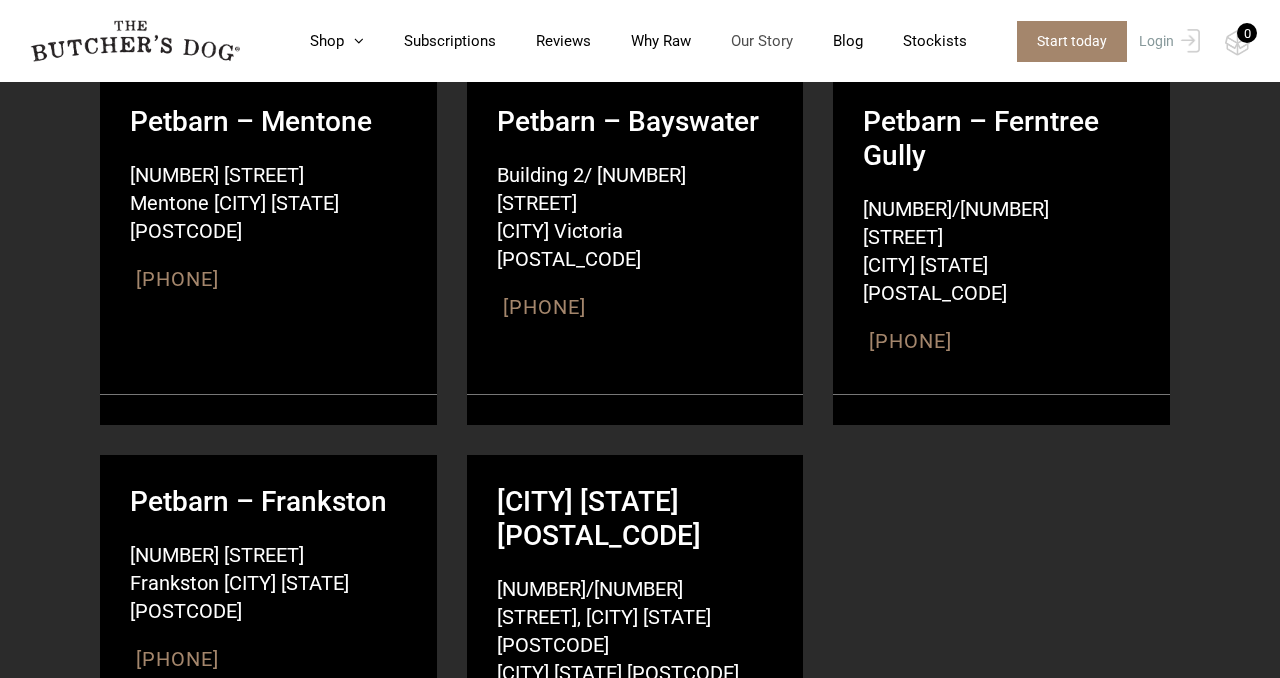 click on "Our Story" at bounding box center [742, 41] 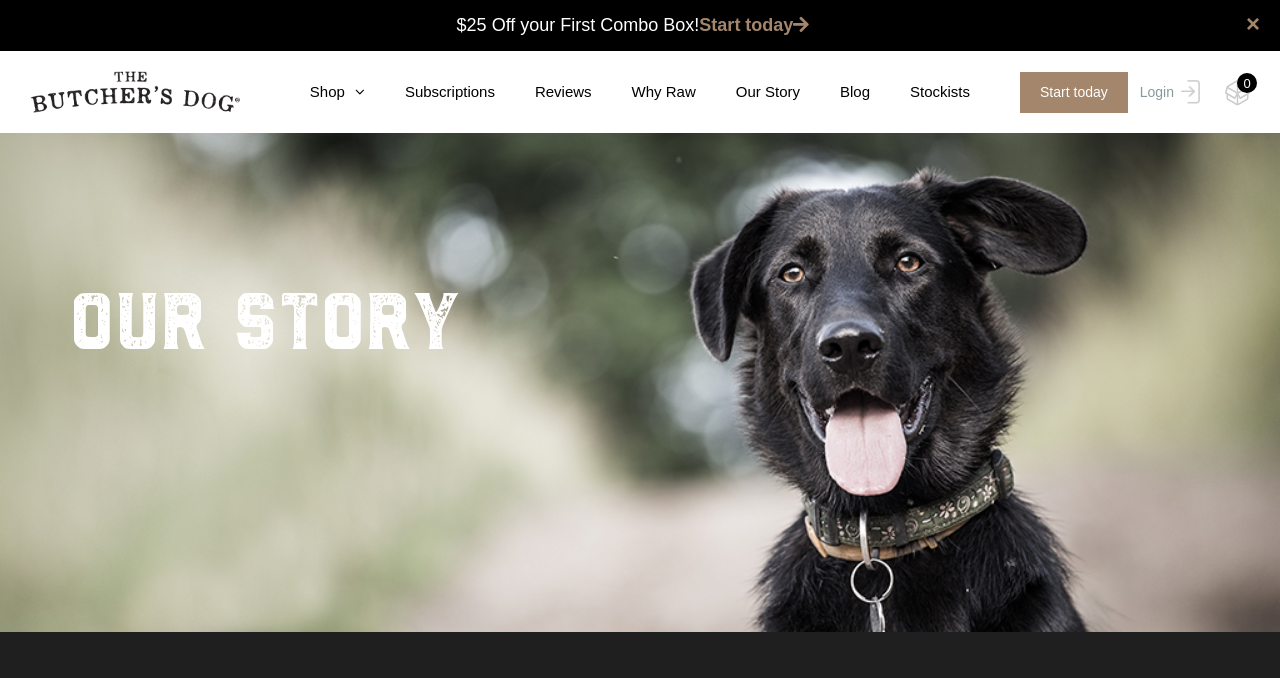 scroll, scrollTop: 0, scrollLeft: 0, axis: both 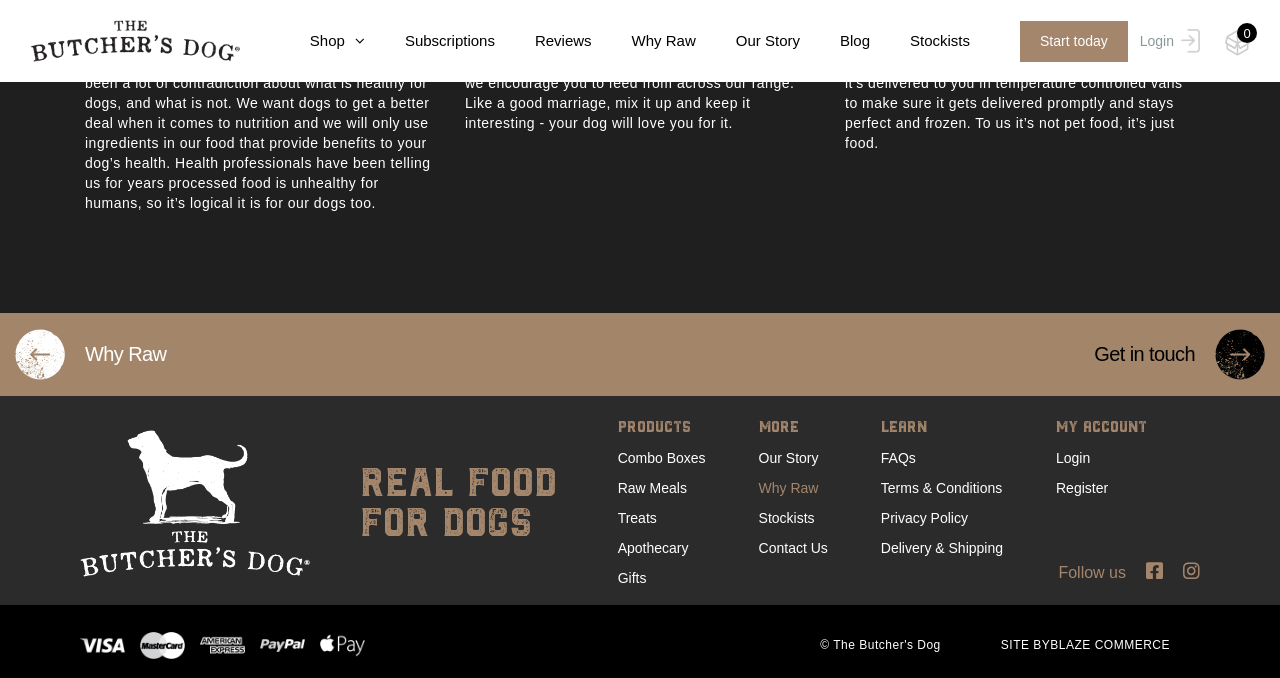 click on "Why Raw" at bounding box center (789, 488) 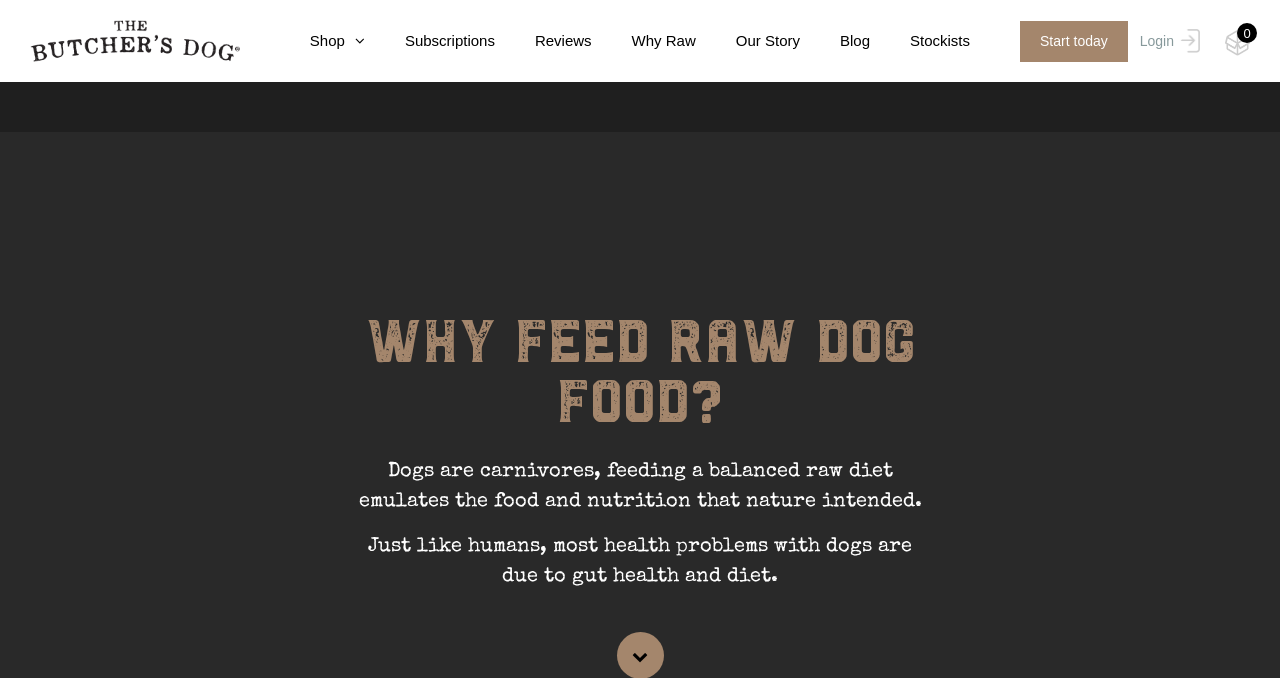 scroll, scrollTop: 1035, scrollLeft: 0, axis: vertical 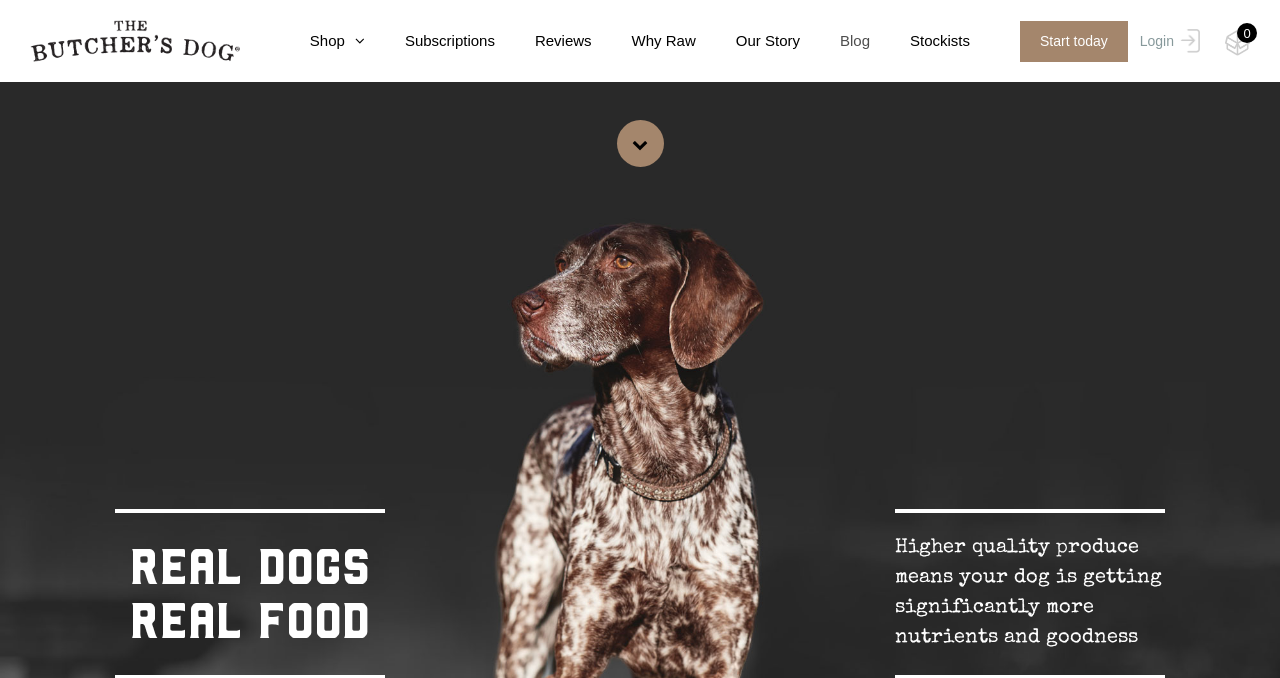 click on "Blog" at bounding box center (835, 41) 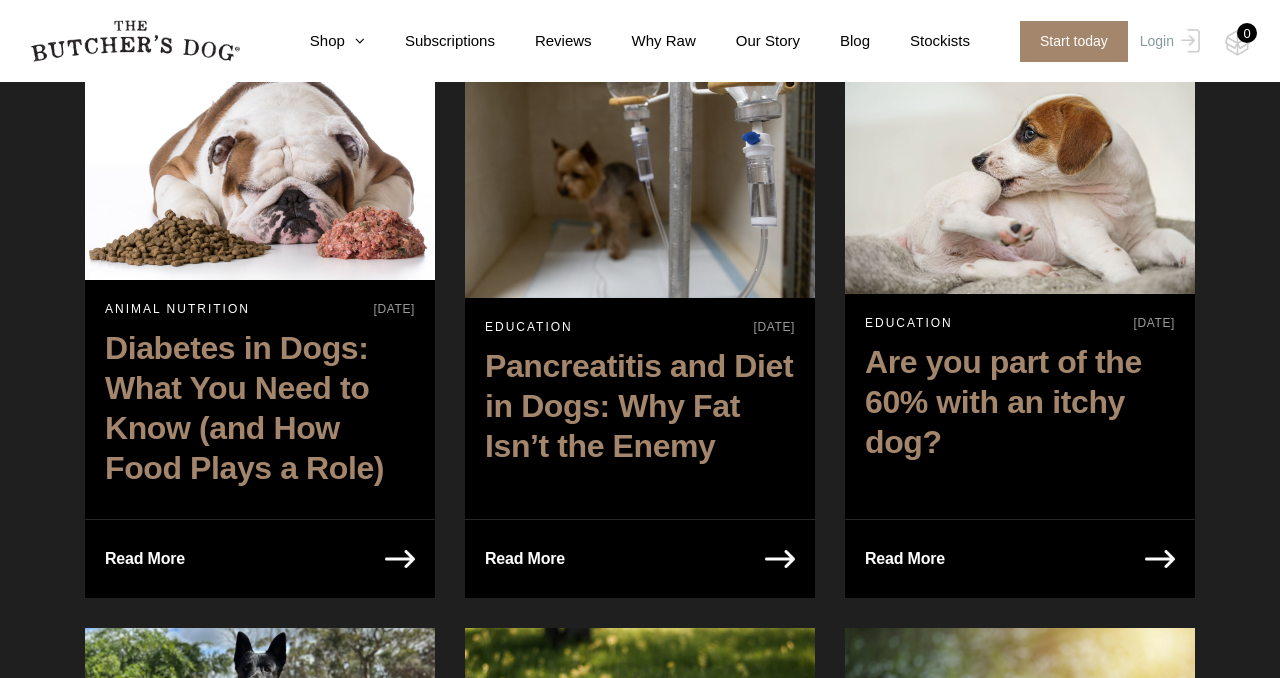 scroll, scrollTop: 884, scrollLeft: 0, axis: vertical 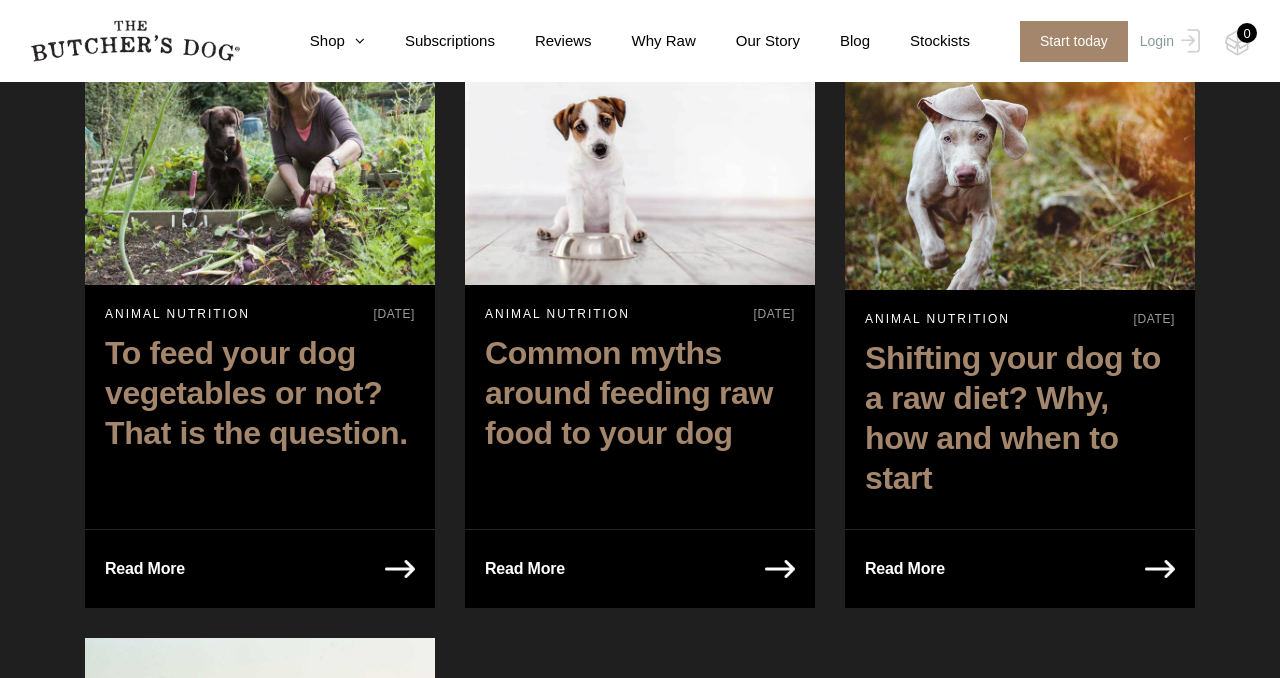 click on "Read More" at bounding box center [905, 569] 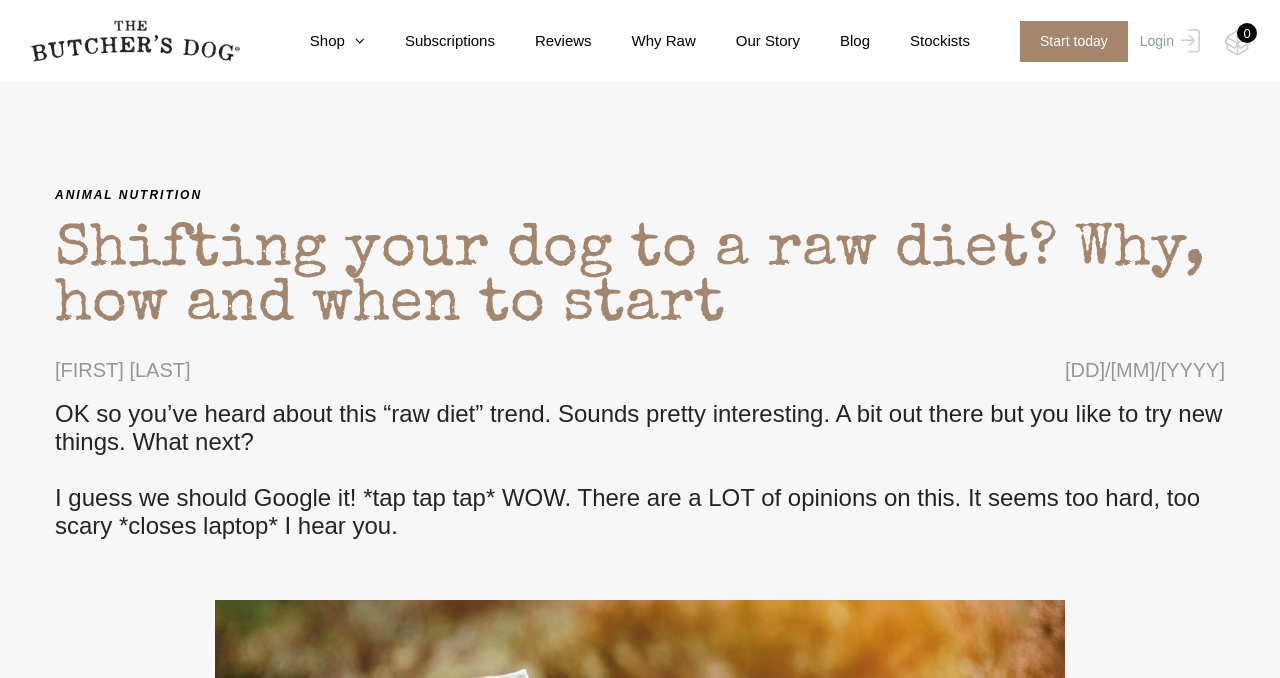 scroll, scrollTop: 185, scrollLeft: 0, axis: vertical 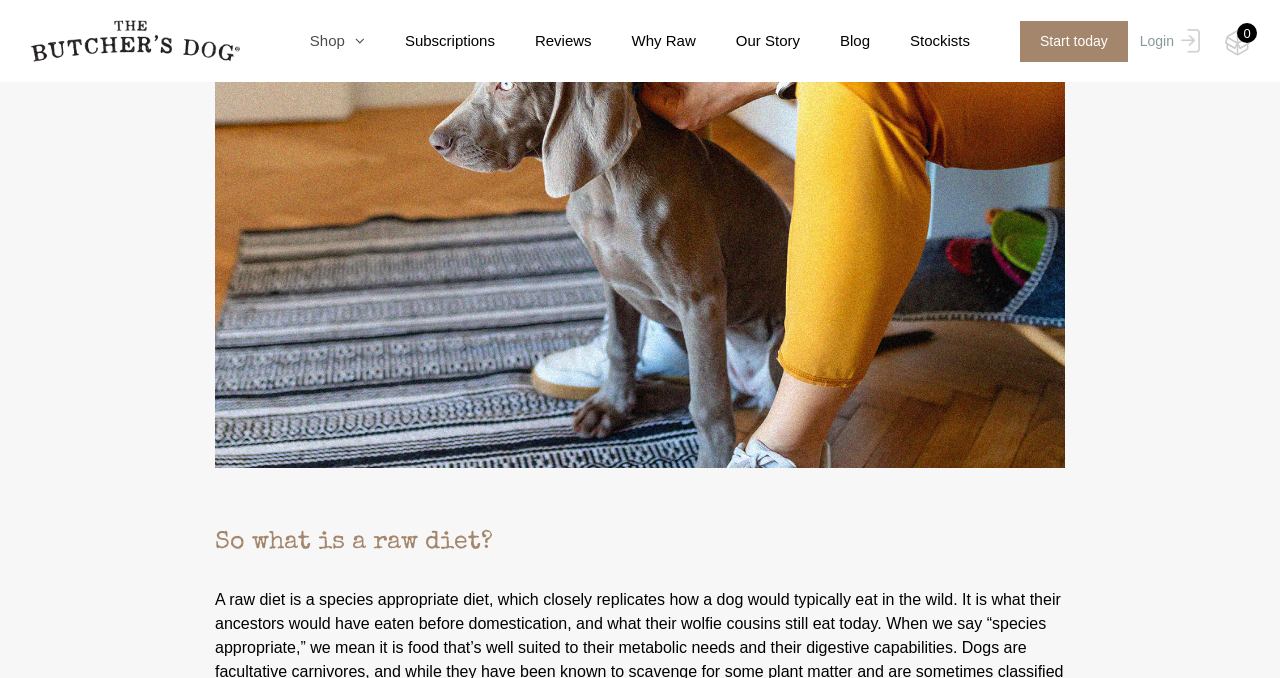 click on "Shop" at bounding box center [317, 41] 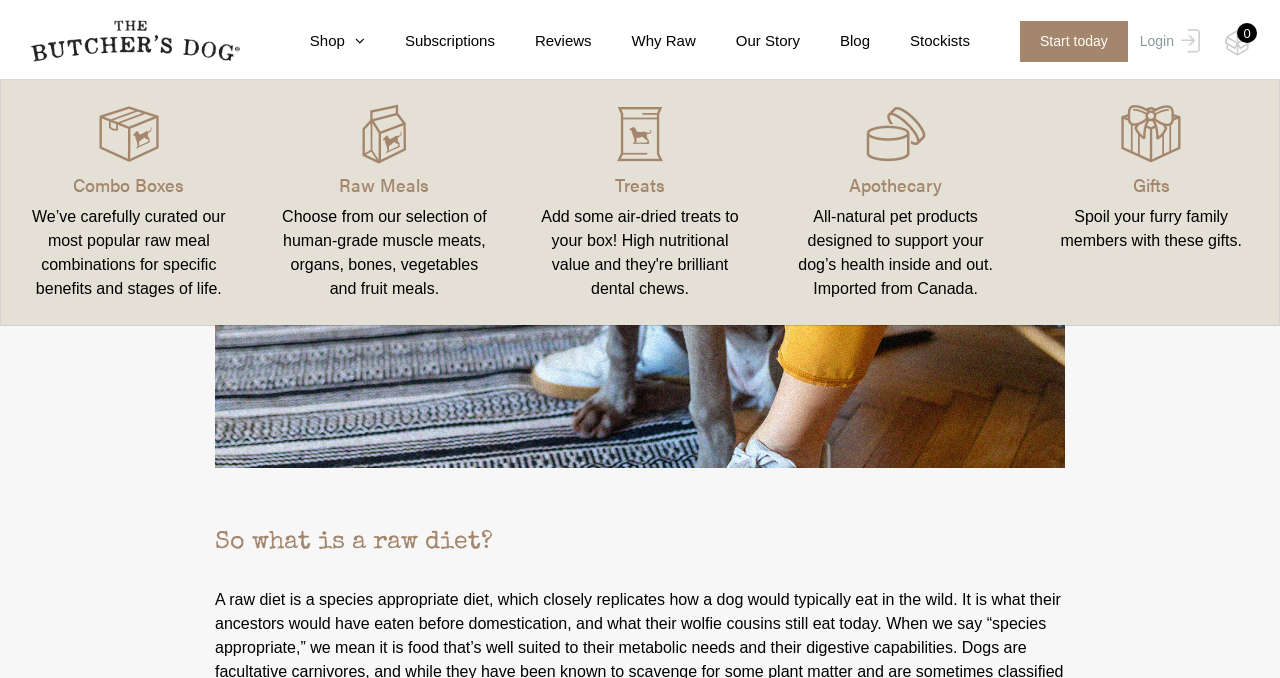 click on "We’ve carefully curated our most popular raw meal
combinations for specific benefits and stages of life." at bounding box center (129, 253) 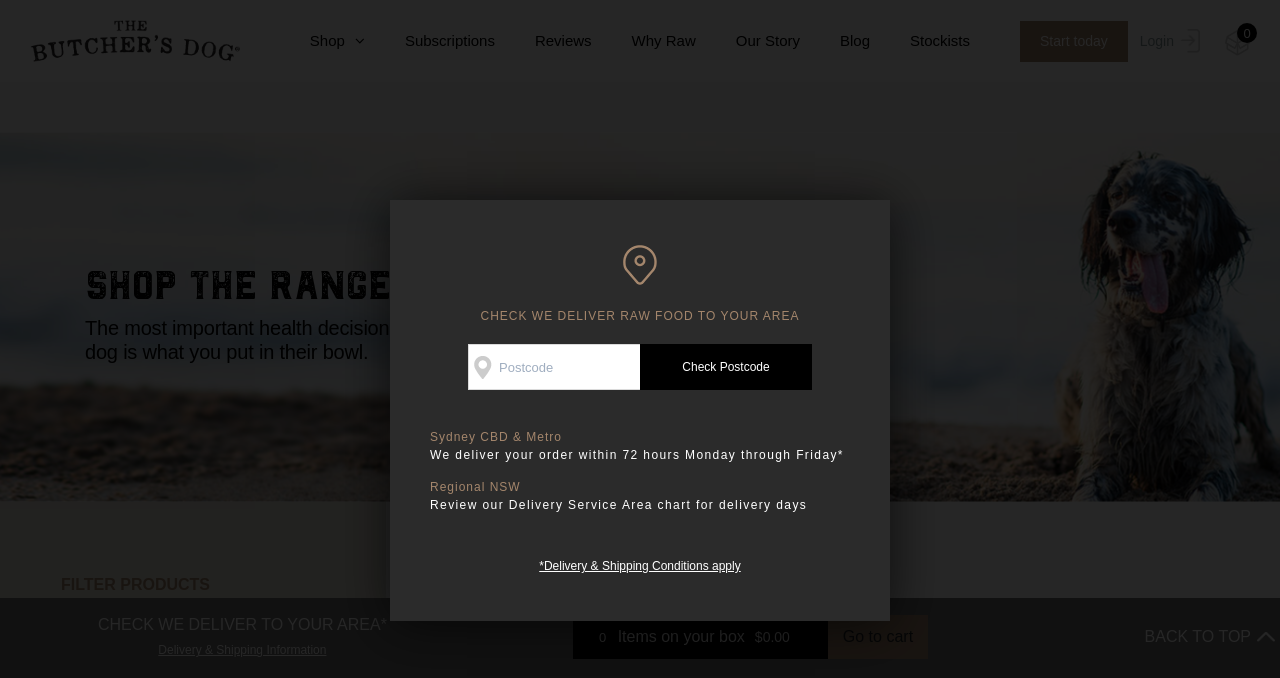scroll, scrollTop: 446, scrollLeft: 0, axis: vertical 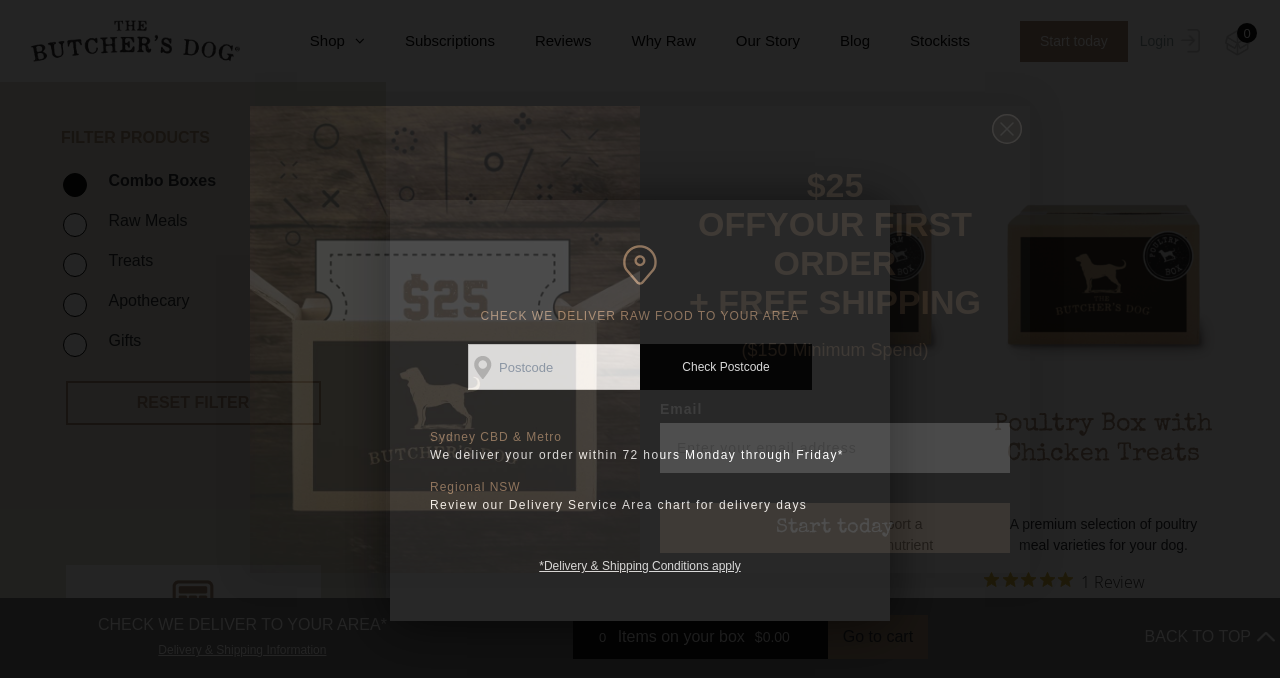 click 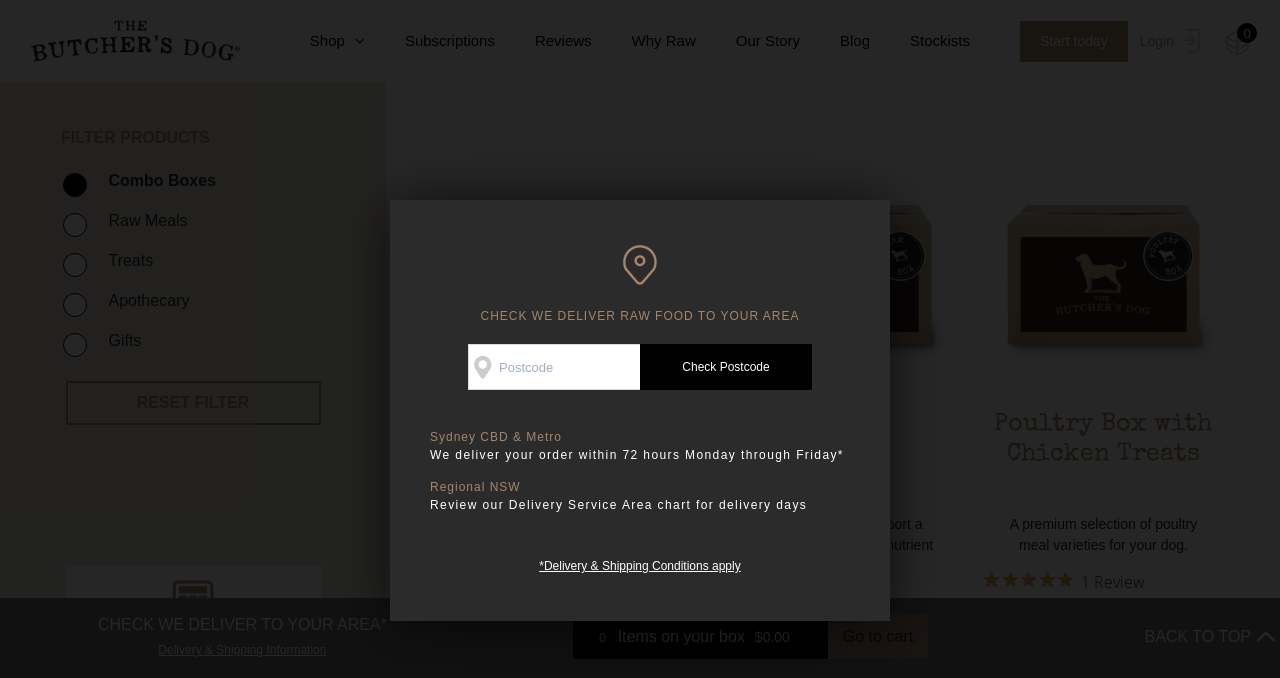click on "Check Availability At" at bounding box center [554, 367] 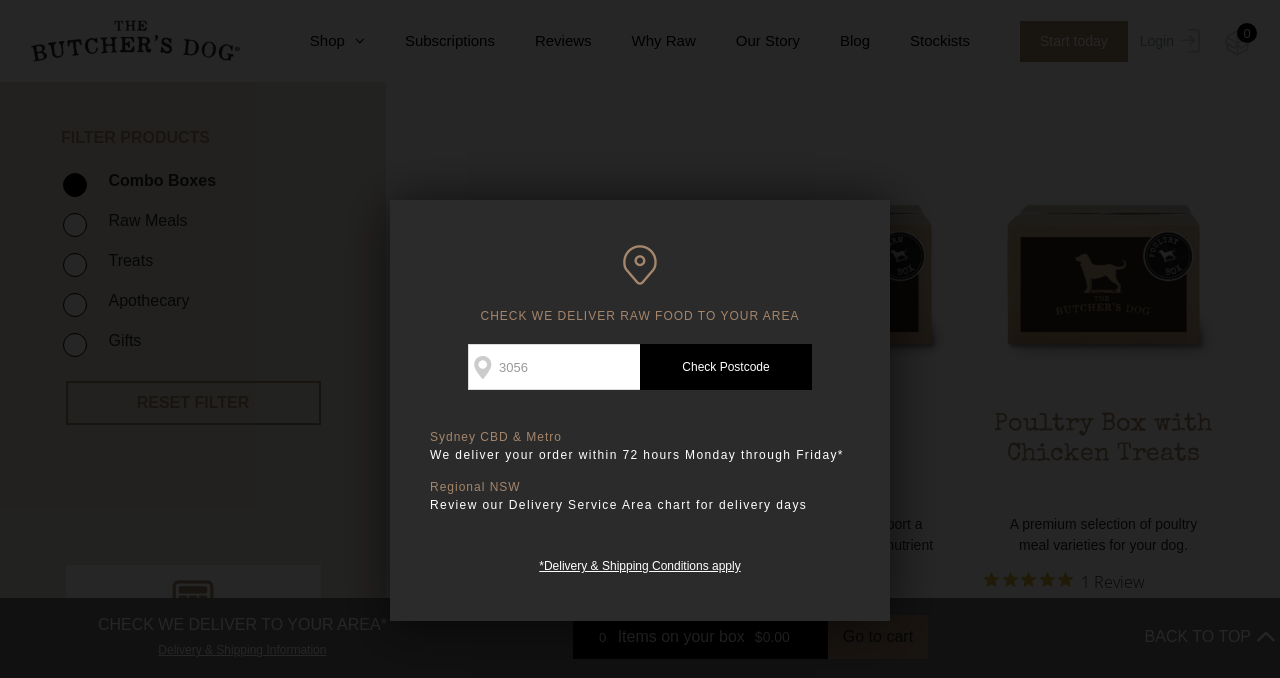type on "[POSTCODE]" 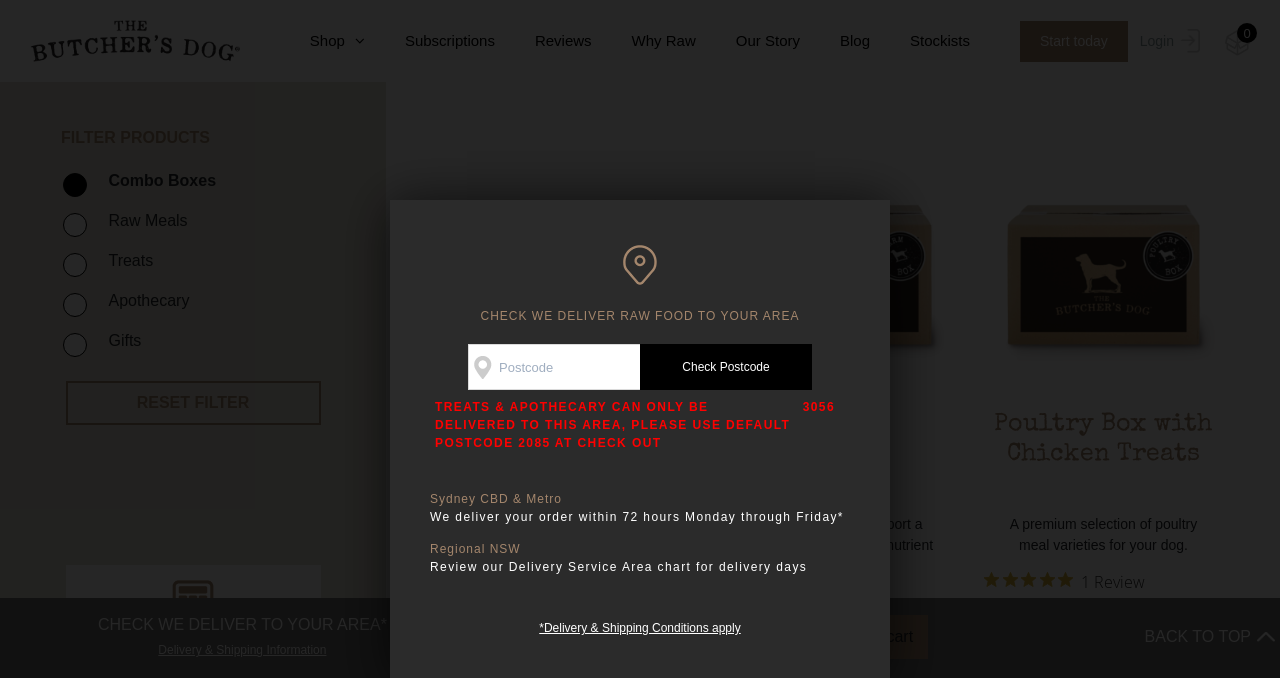 click on "*Delivery & Shipping
Conditions apply" at bounding box center (640, 627) 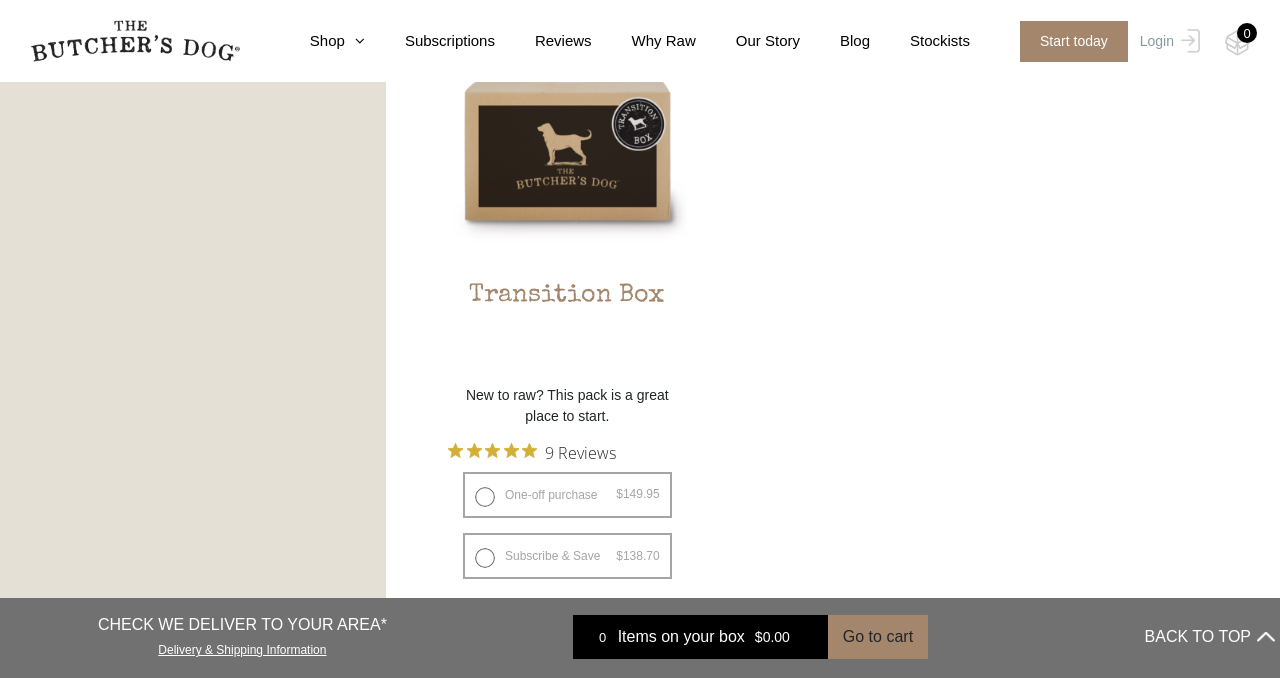 scroll, scrollTop: 1932, scrollLeft: 0, axis: vertical 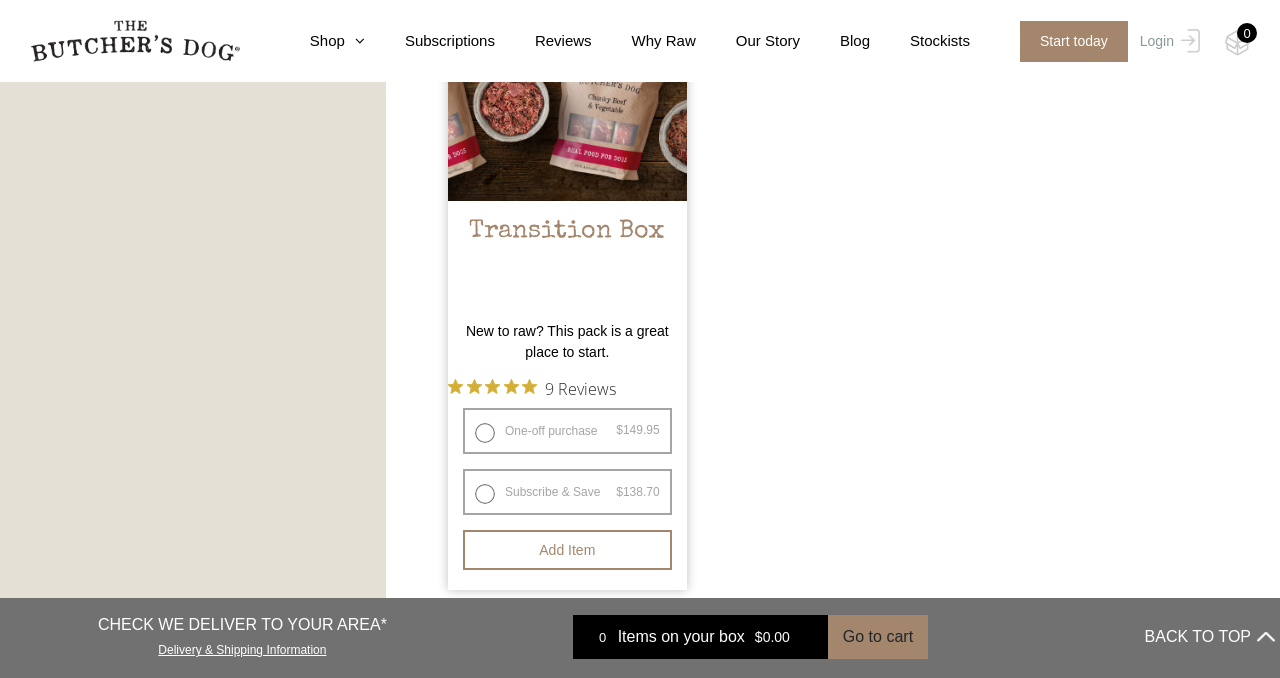 click at bounding box center (567, 81) 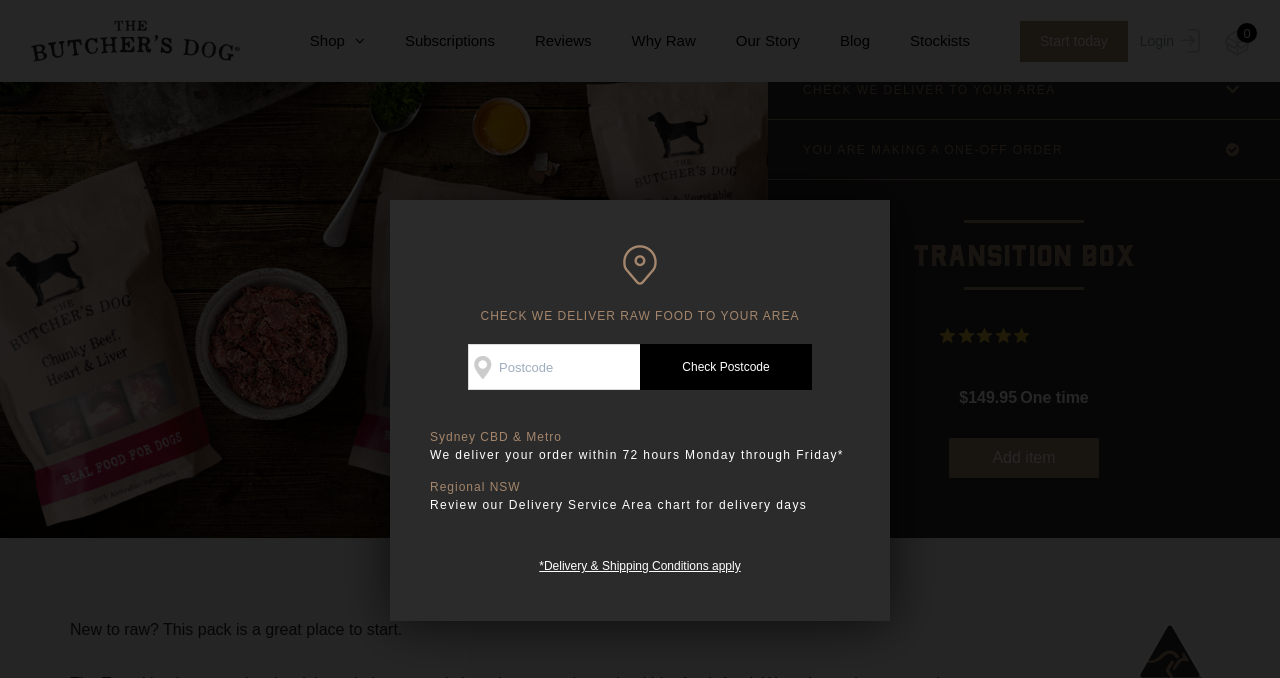 scroll, scrollTop: 103, scrollLeft: 0, axis: vertical 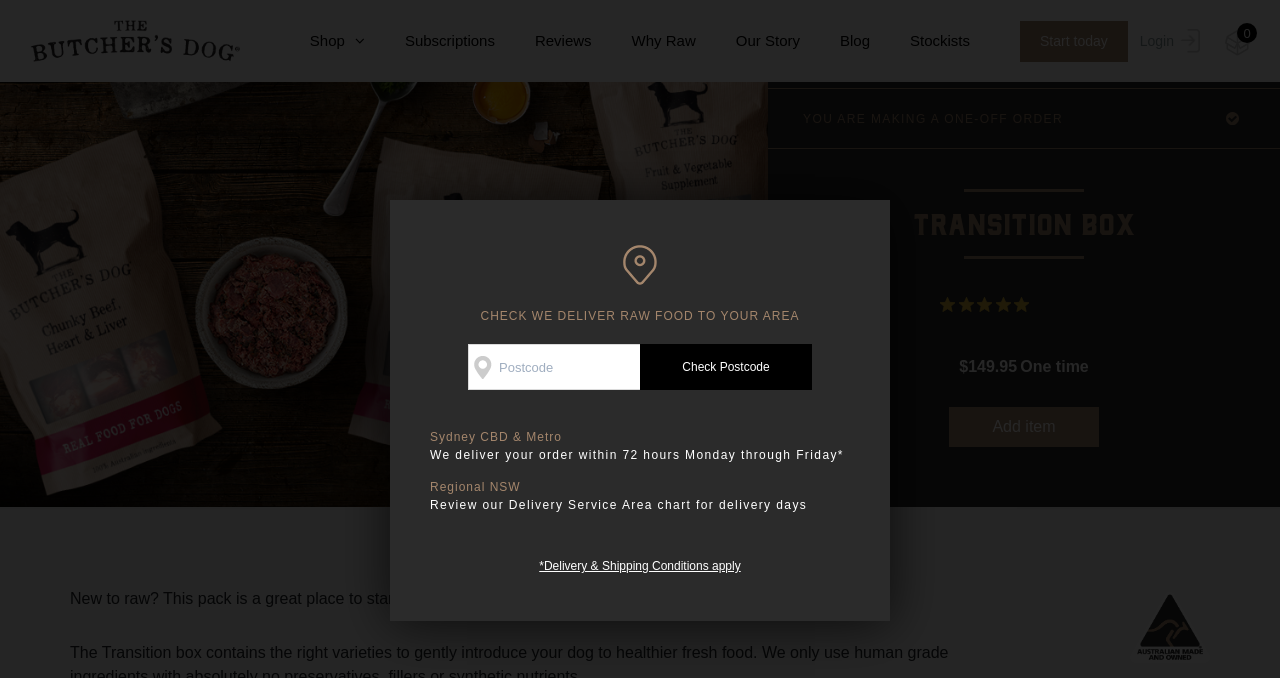 click at bounding box center [640, 339] 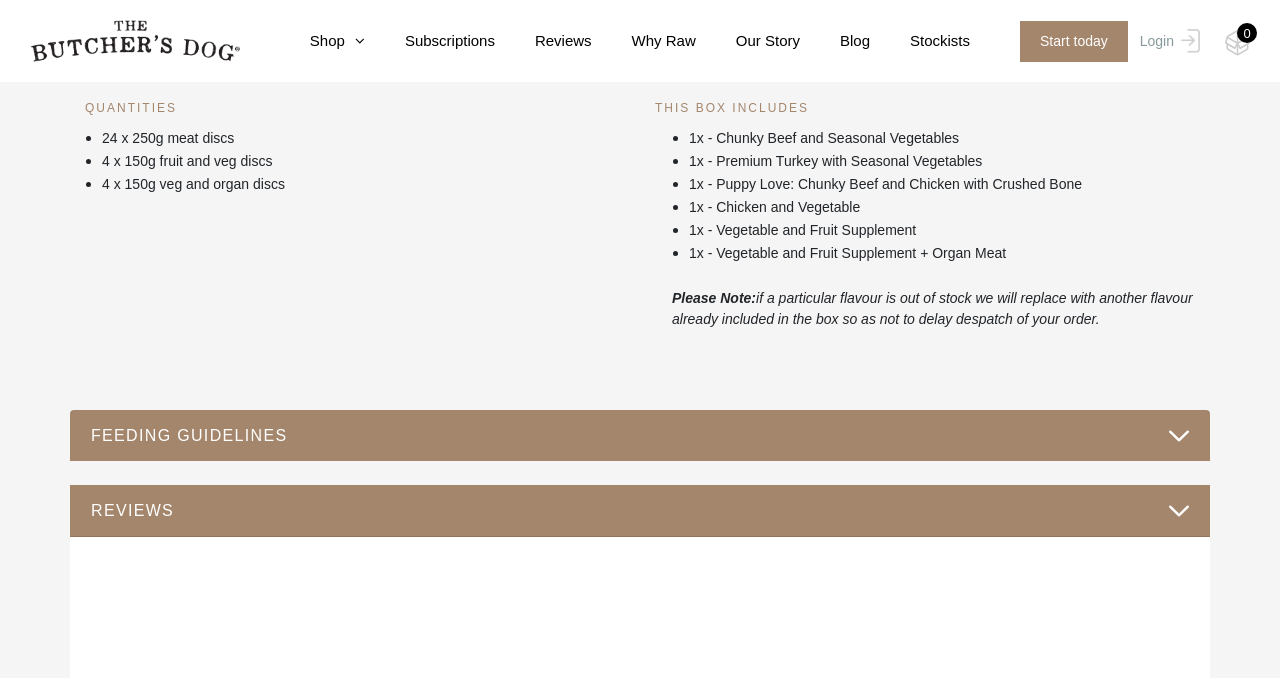scroll, scrollTop: 820, scrollLeft: 0, axis: vertical 